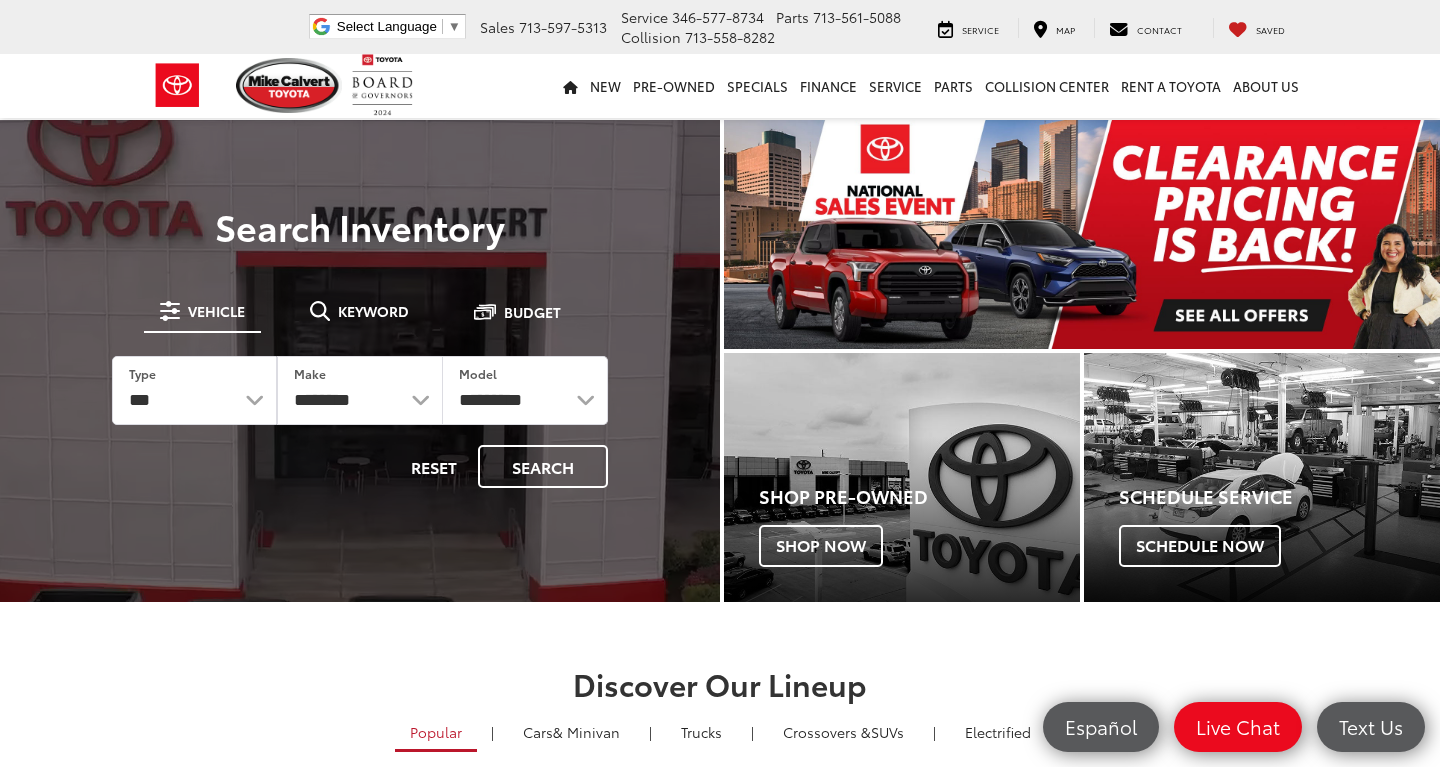 scroll, scrollTop: 0, scrollLeft: 0, axis: both 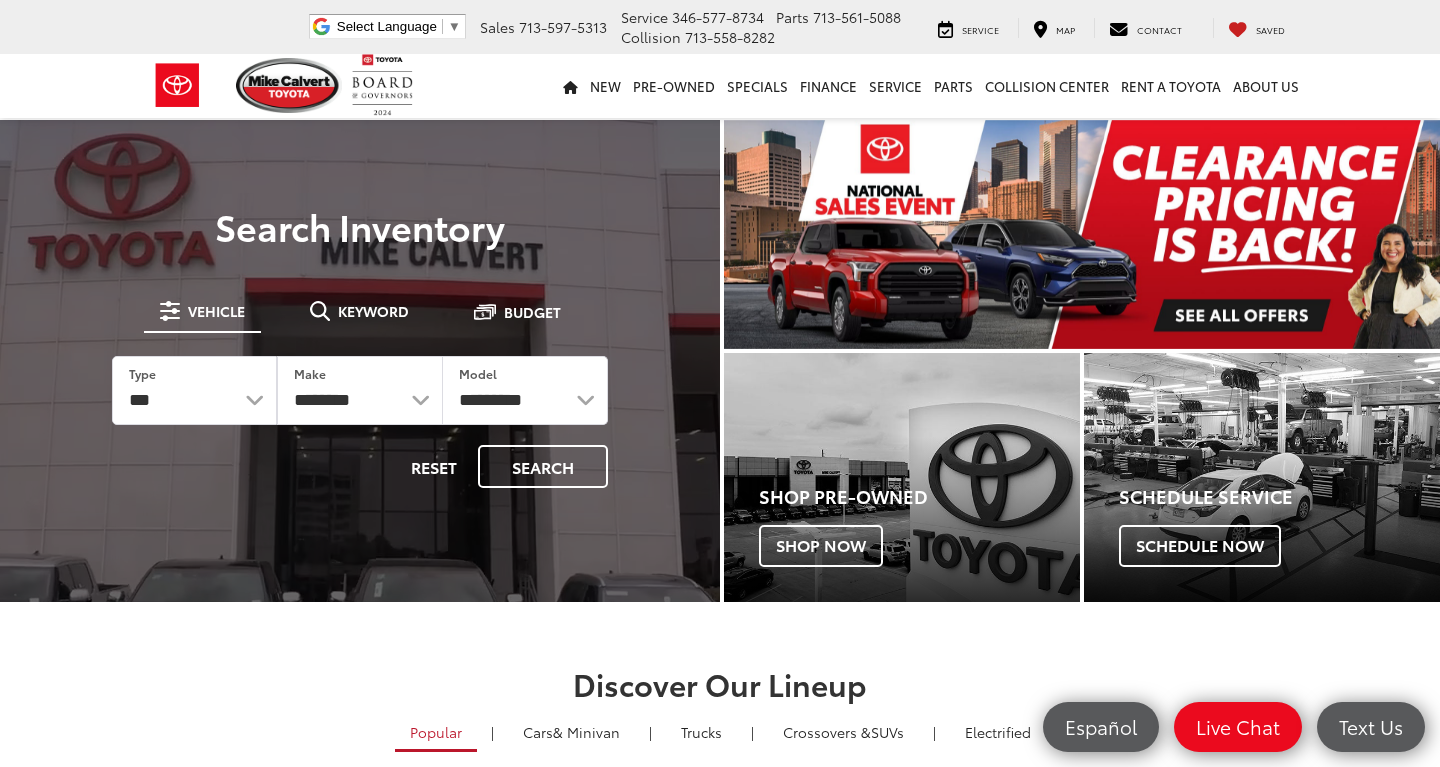 select 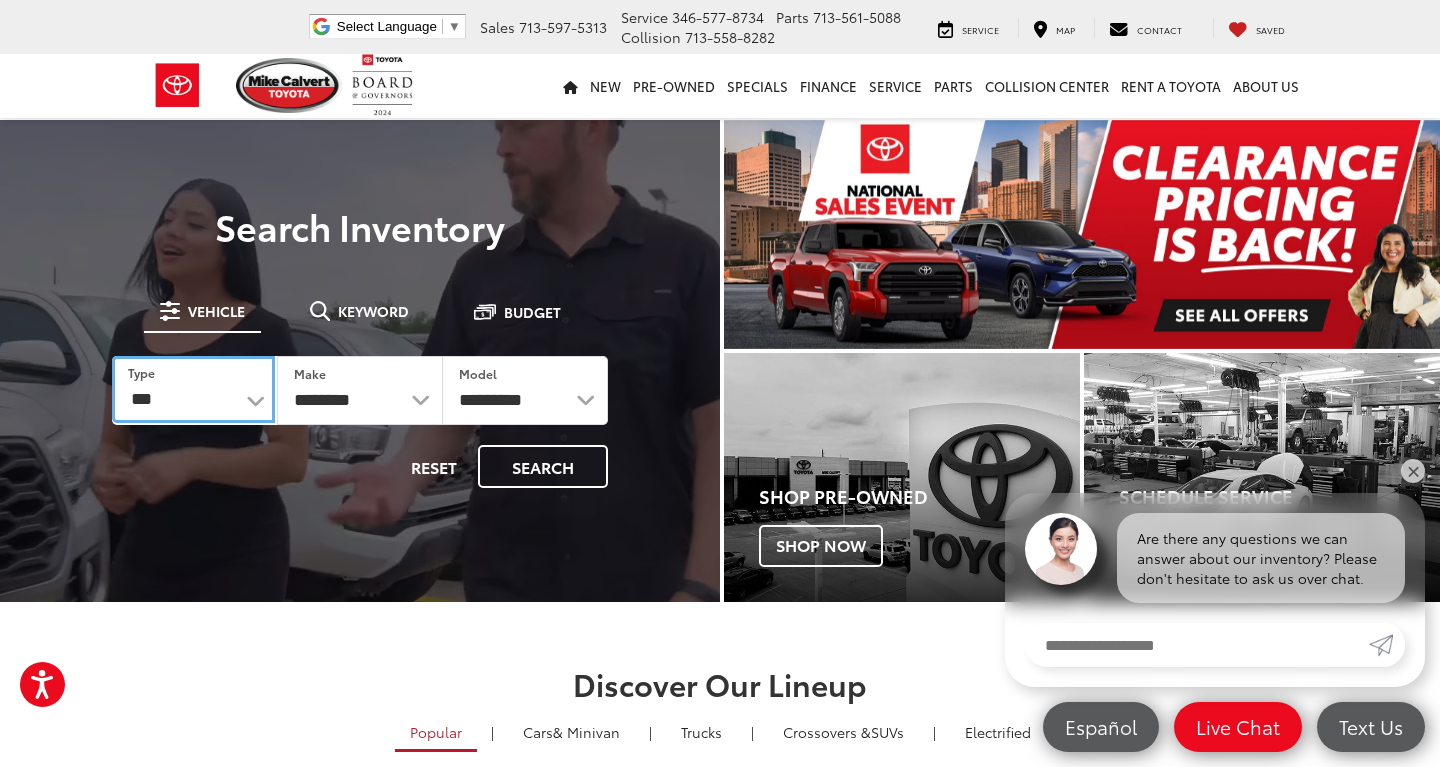 click on "***
***
****
*********" at bounding box center (193, 389) 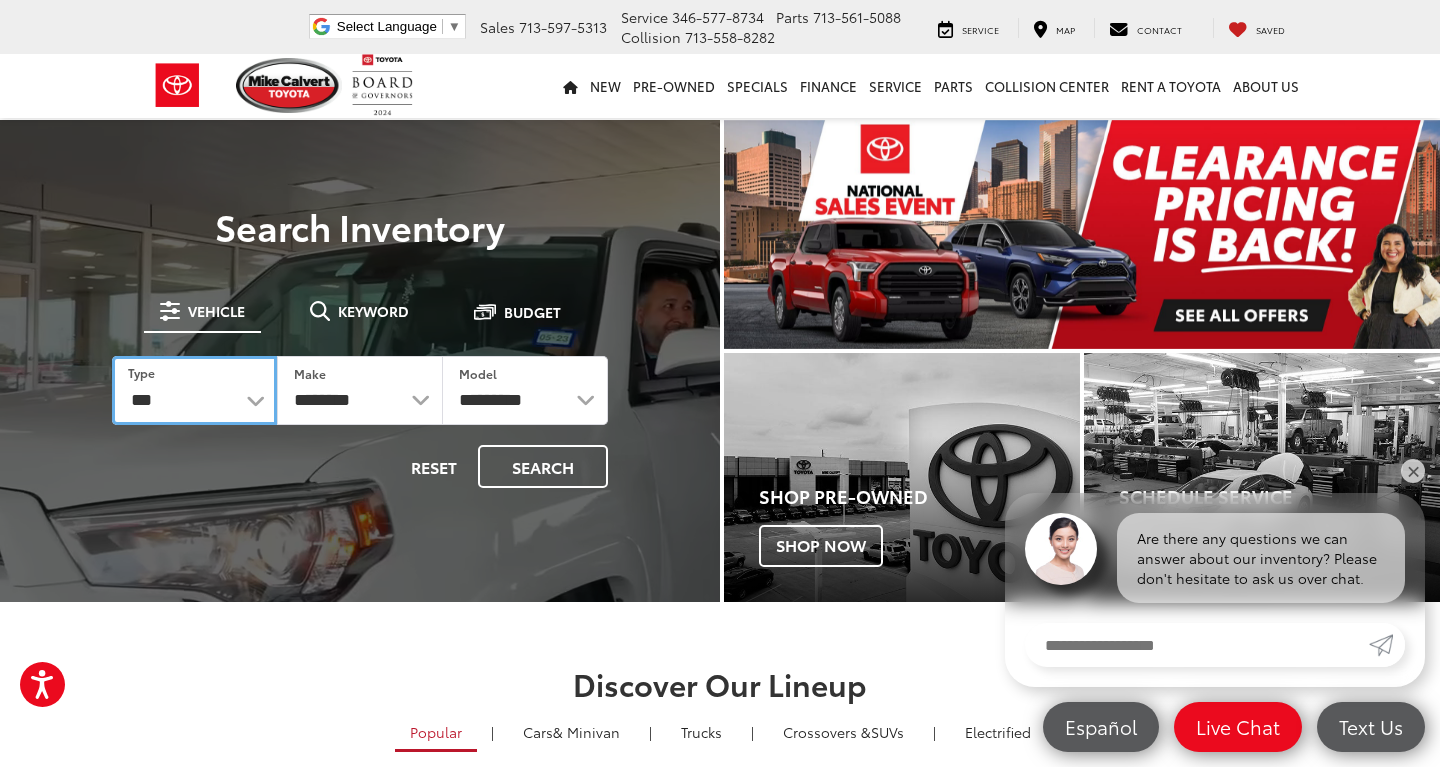 select on "******" 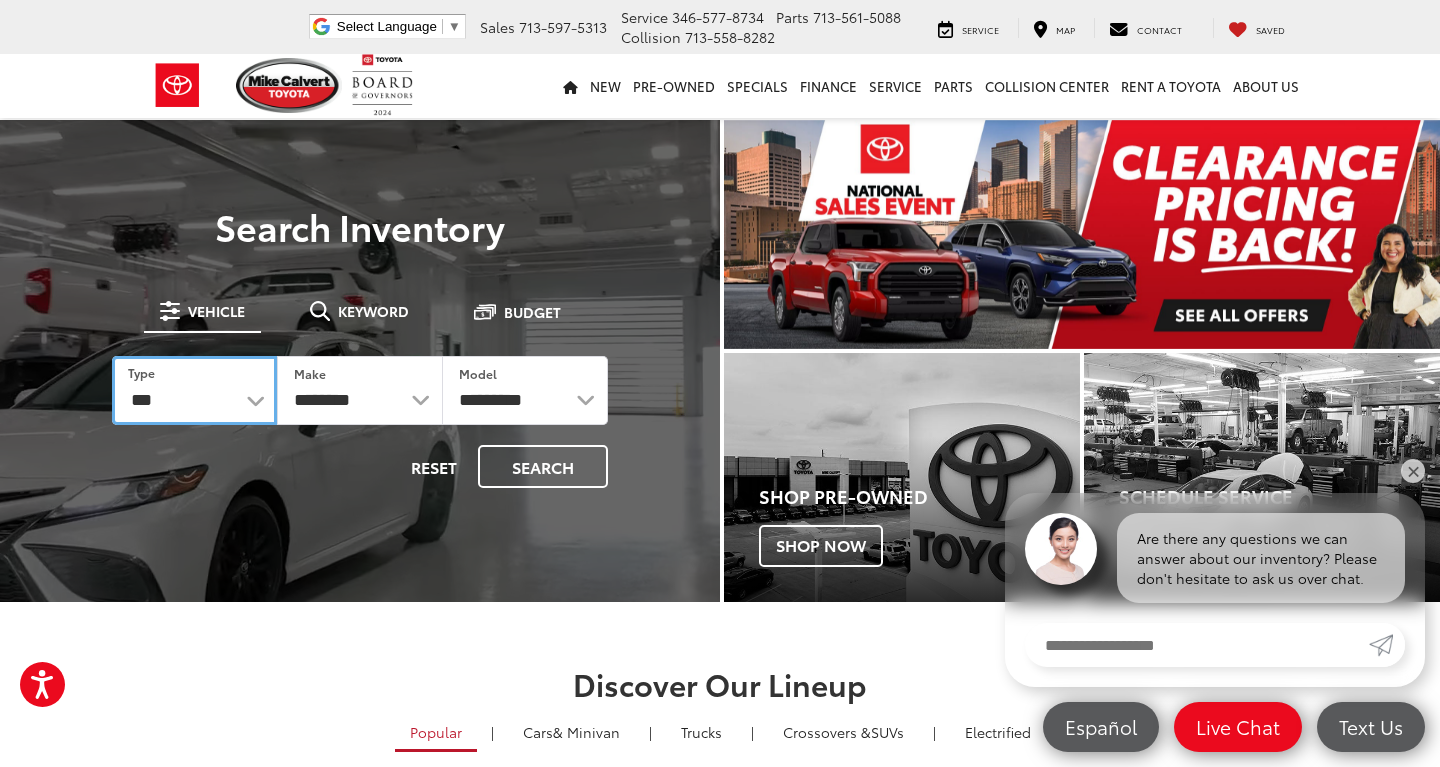 click on "****" at bounding box center [0, 0] 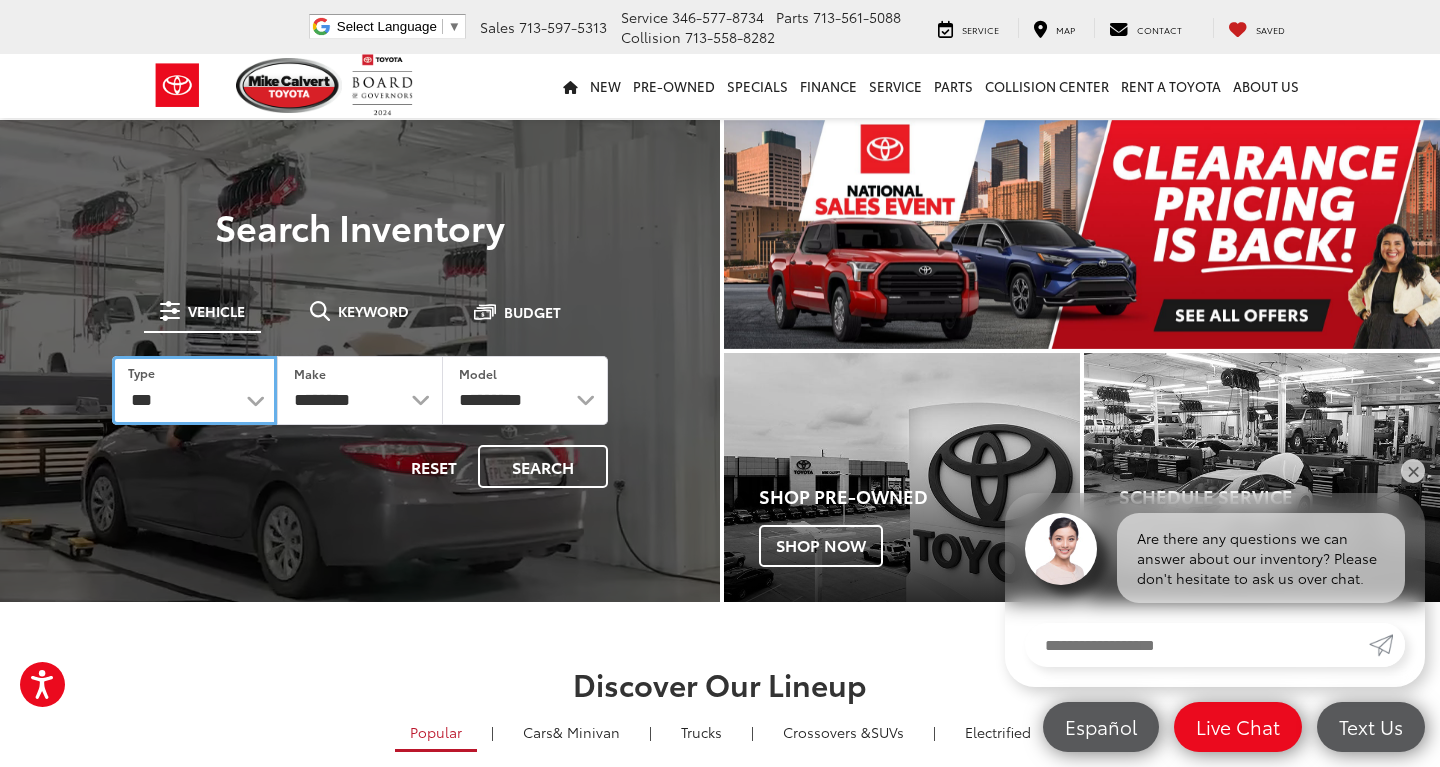 select 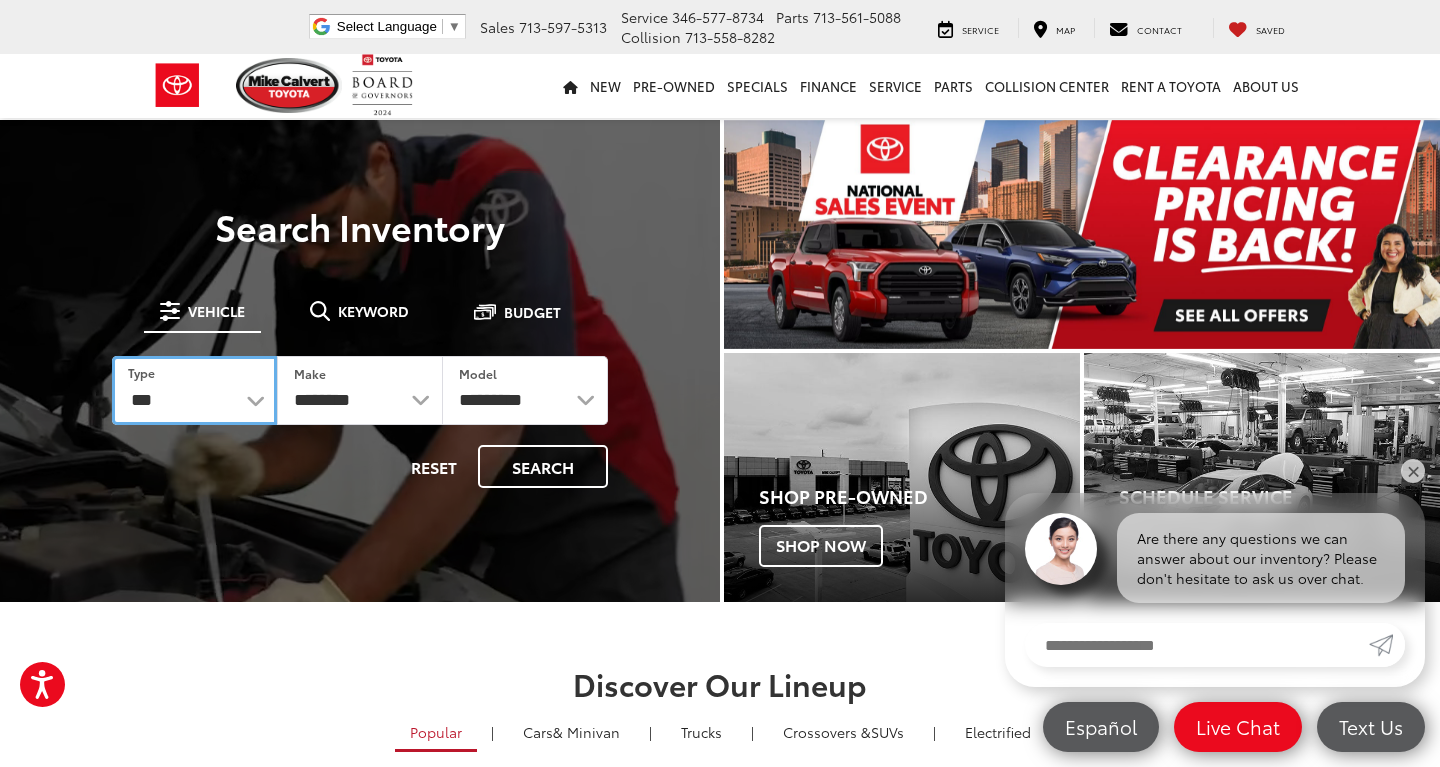 select 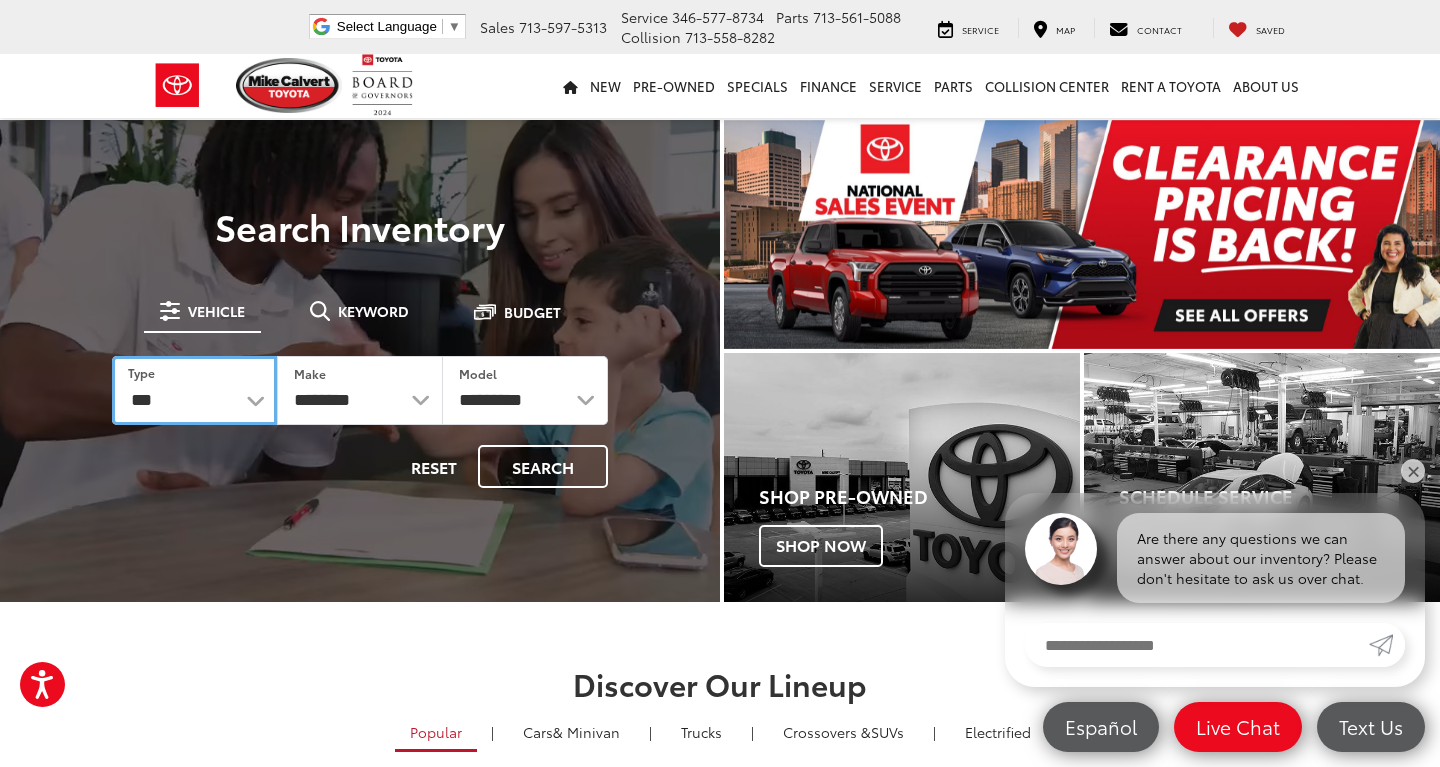 click on "***
***
****
*********" at bounding box center (194, 390) 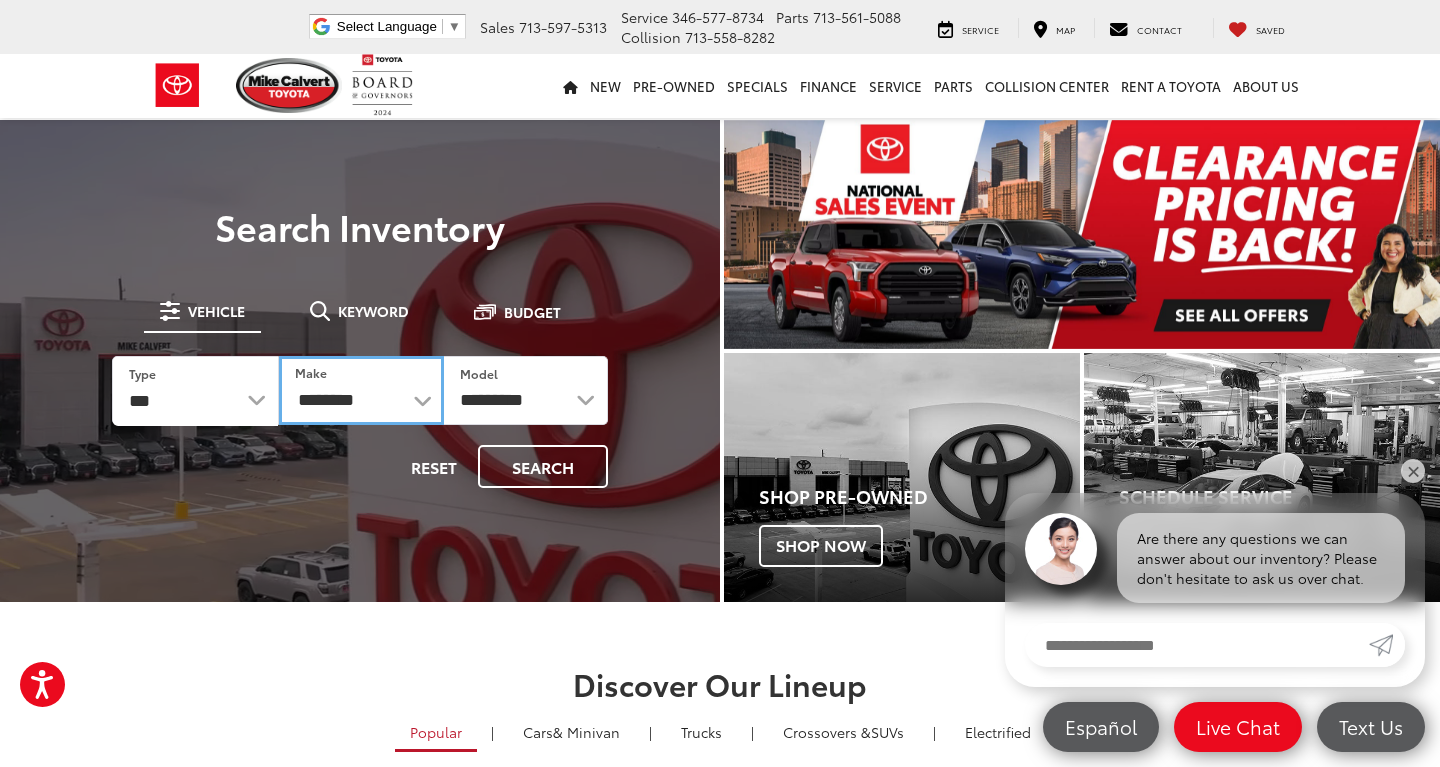 click on "**********" at bounding box center (361, 390) 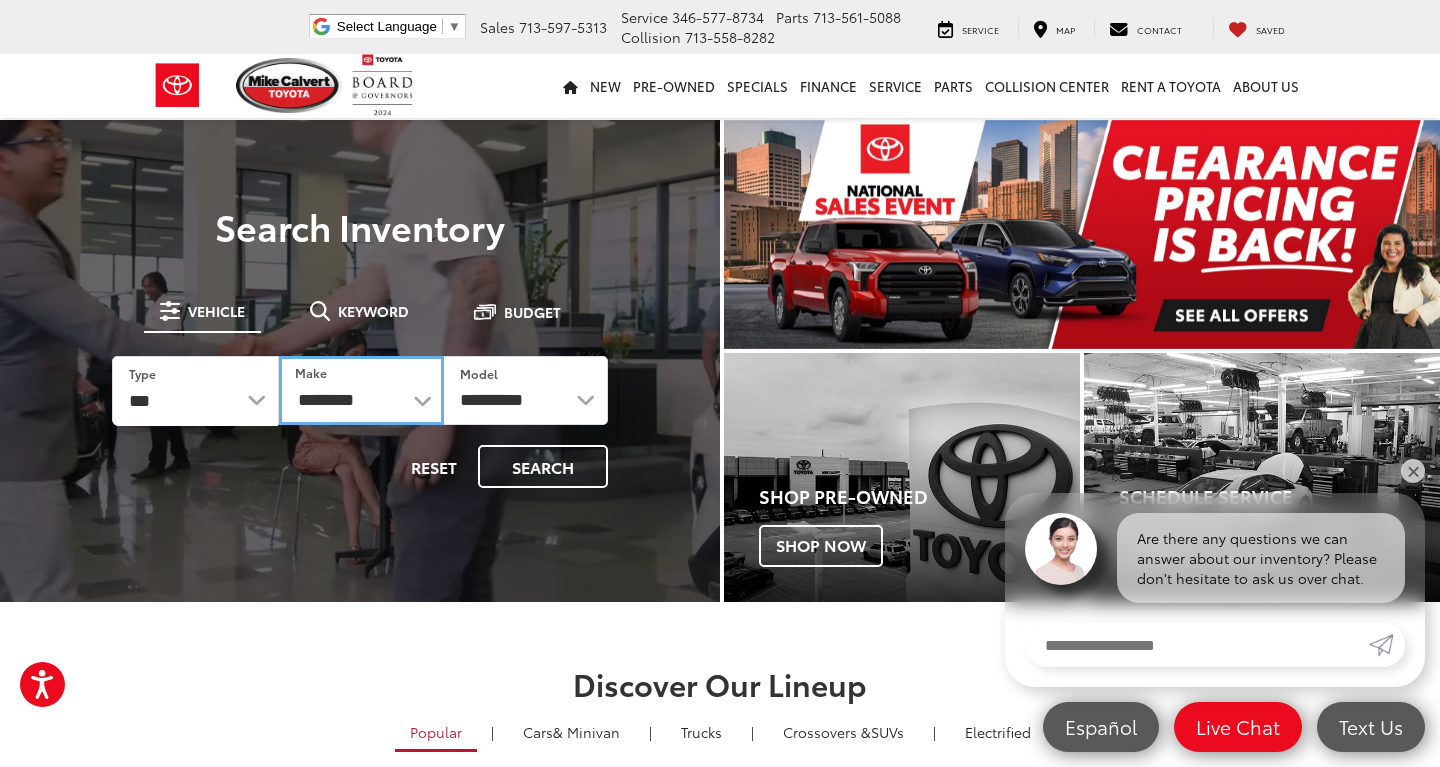 select on "******" 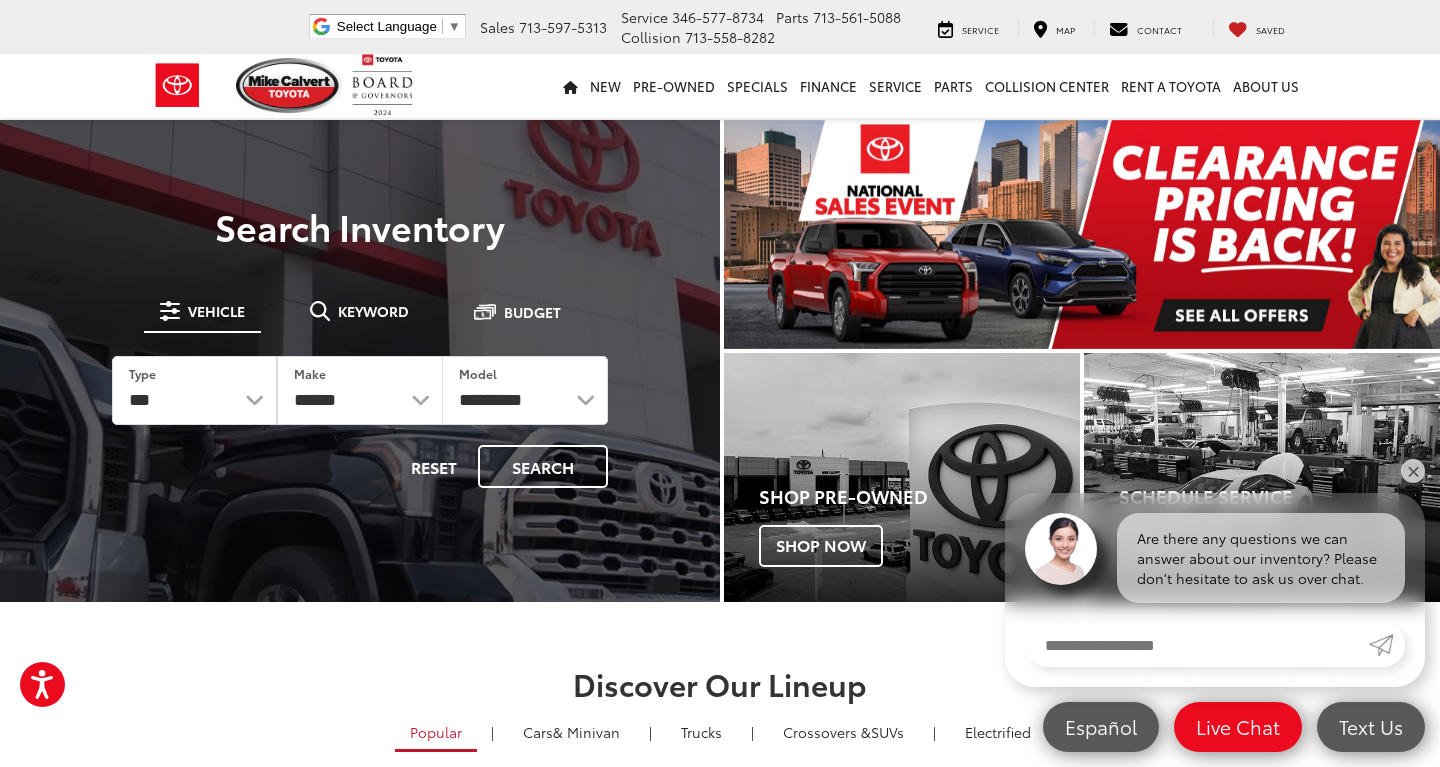 click on "**********" at bounding box center (360, 390) 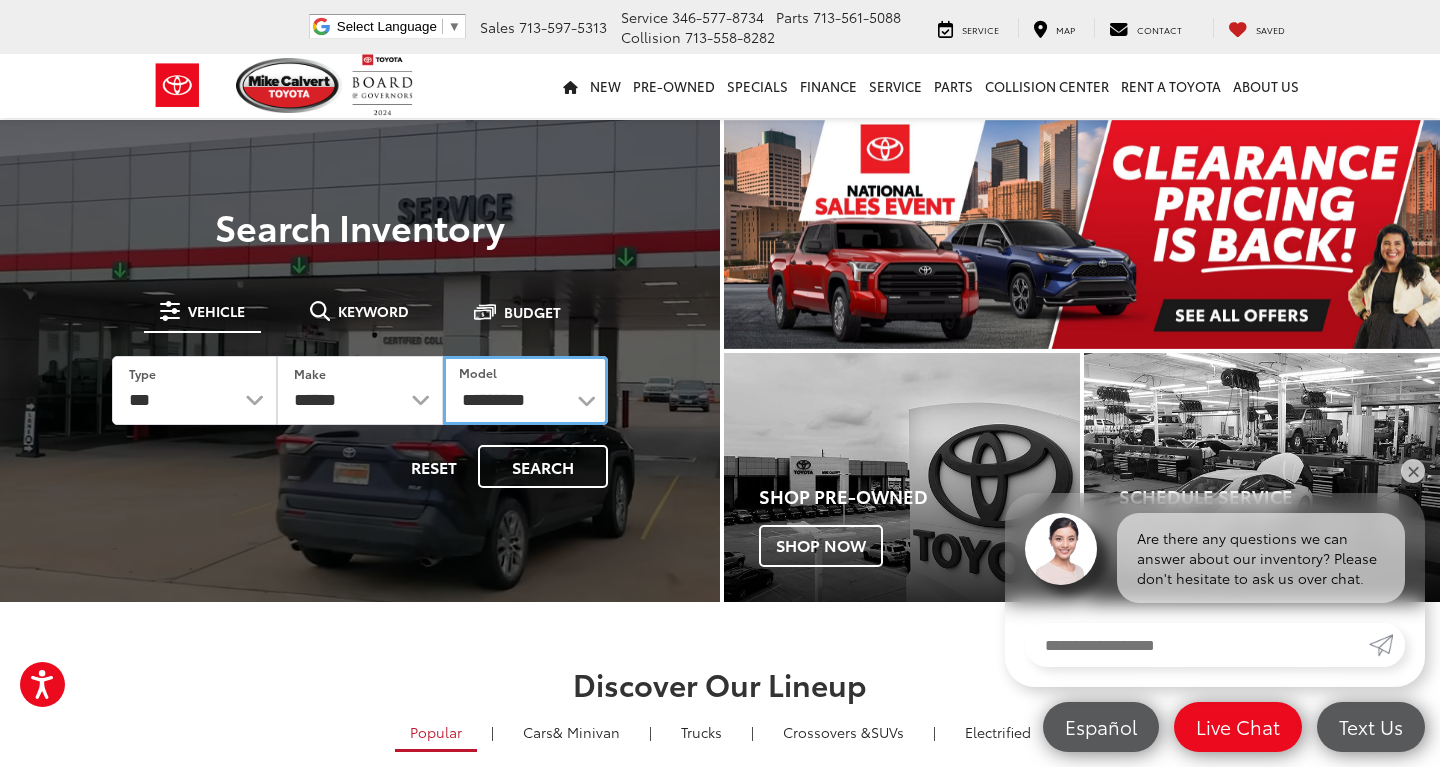 click on "**********" at bounding box center (525, 390) 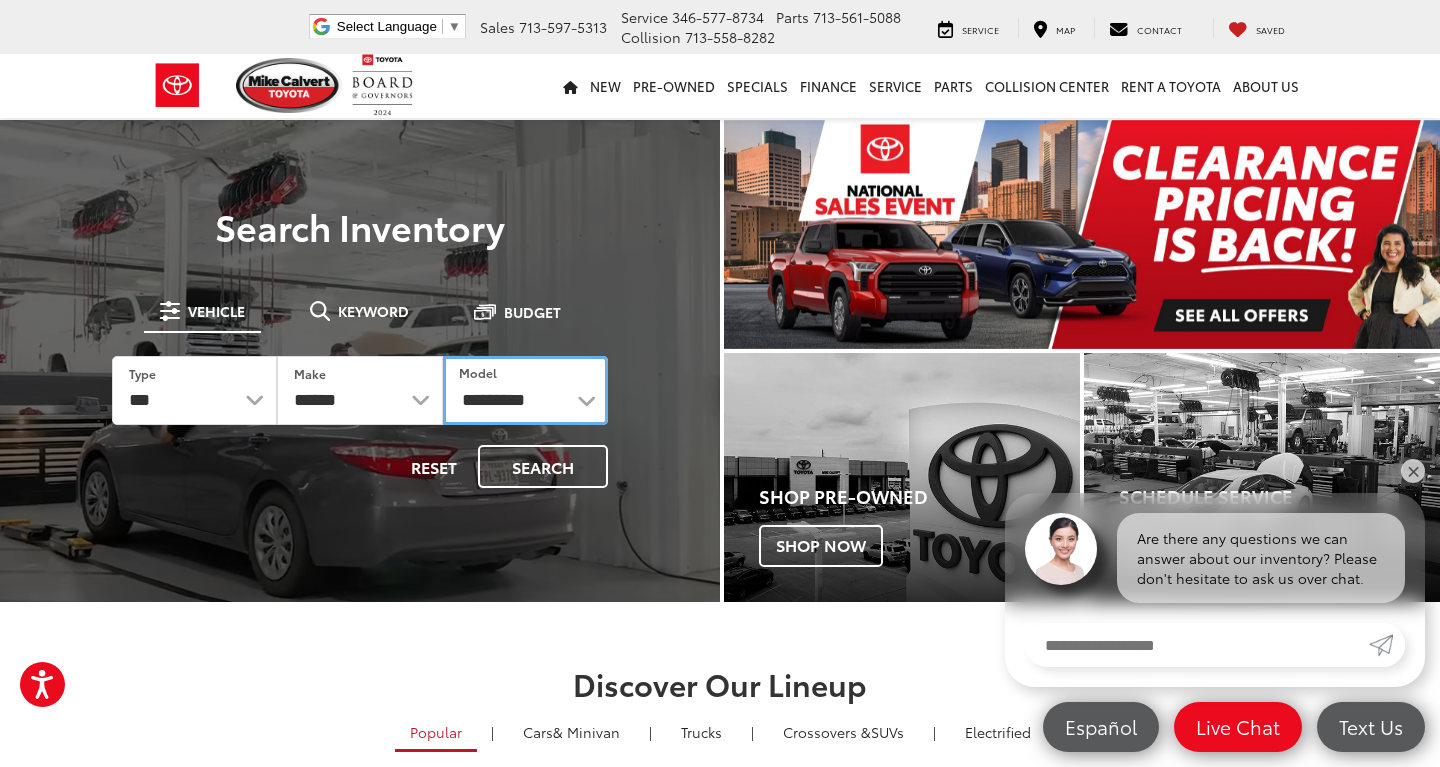 select on "**********" 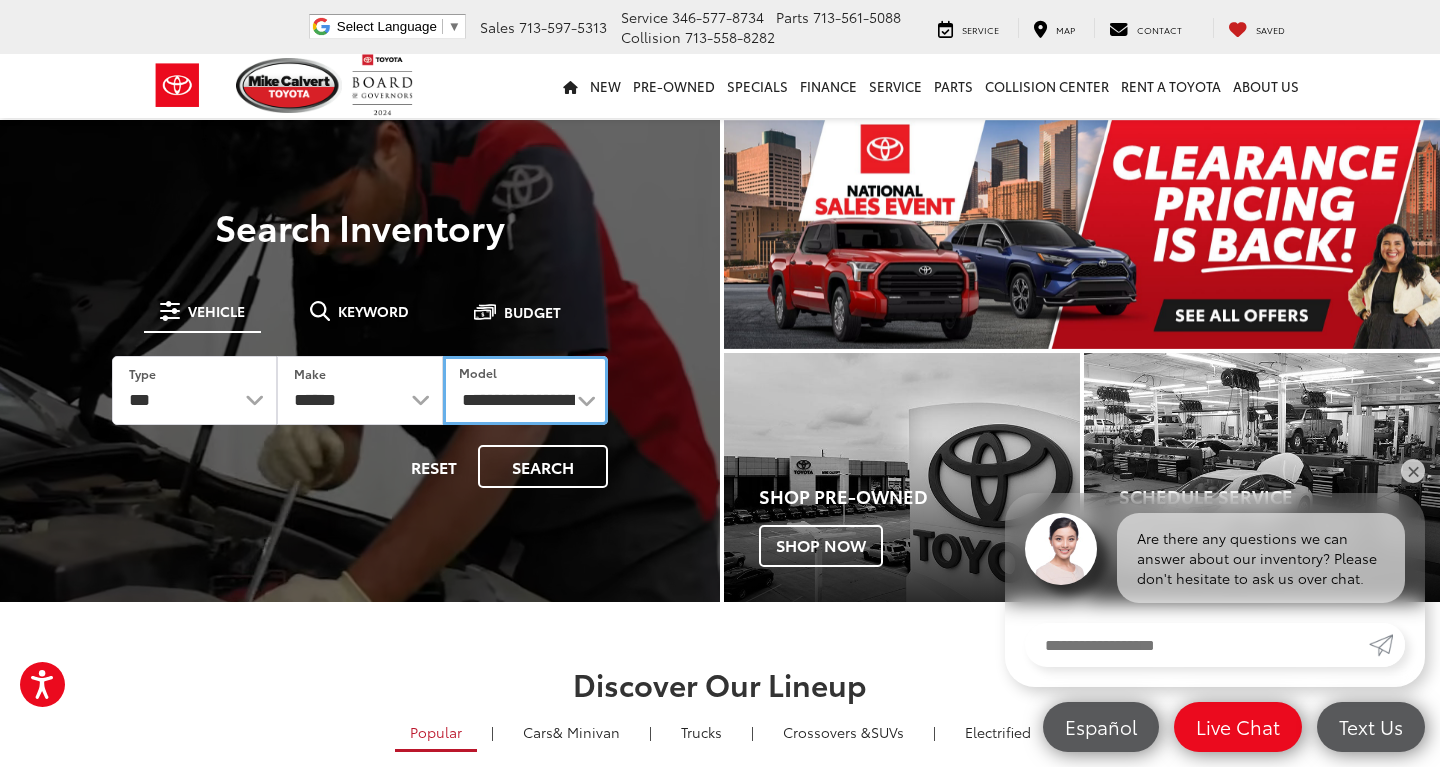 click on "**********" at bounding box center (0, 0) 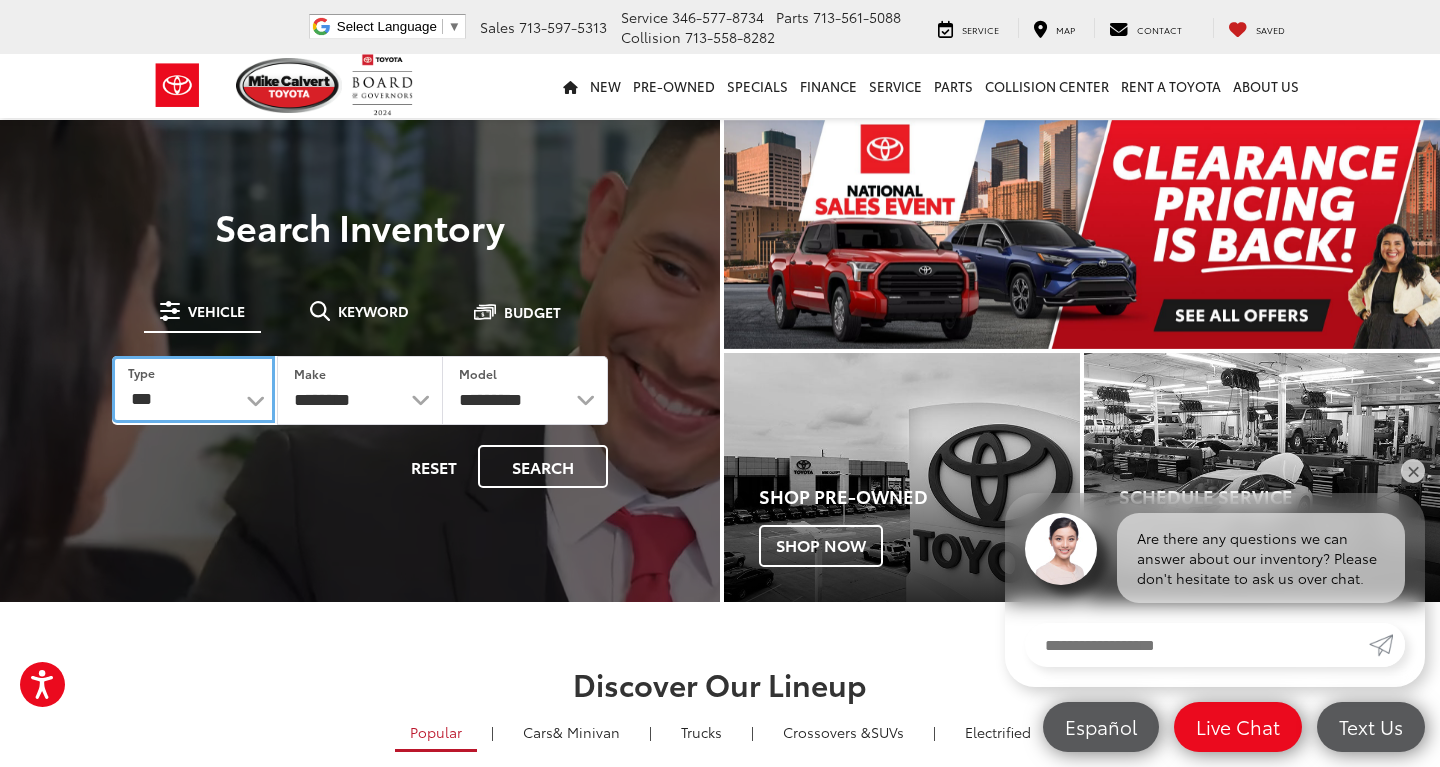 click on "***
***
****
*********" at bounding box center [193, 389] 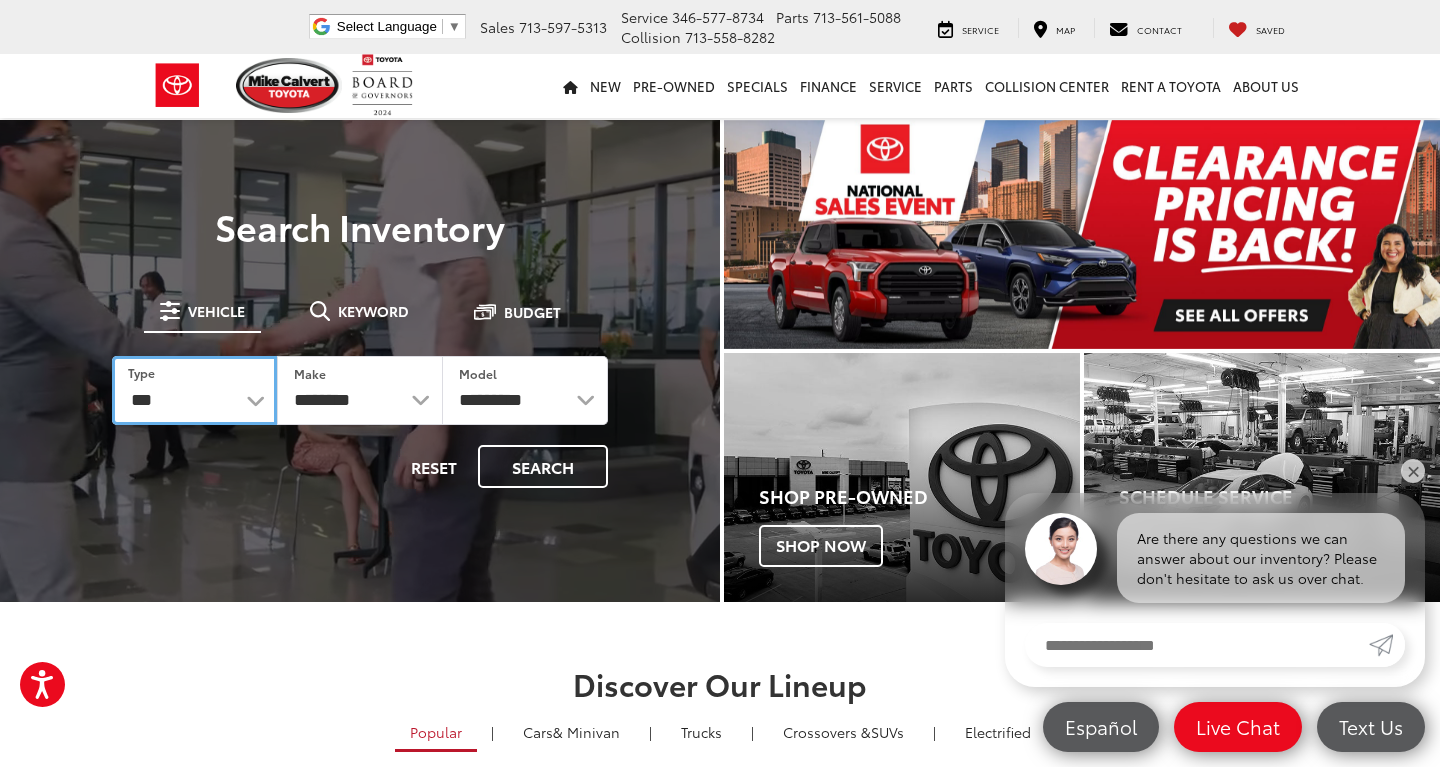 select on "******" 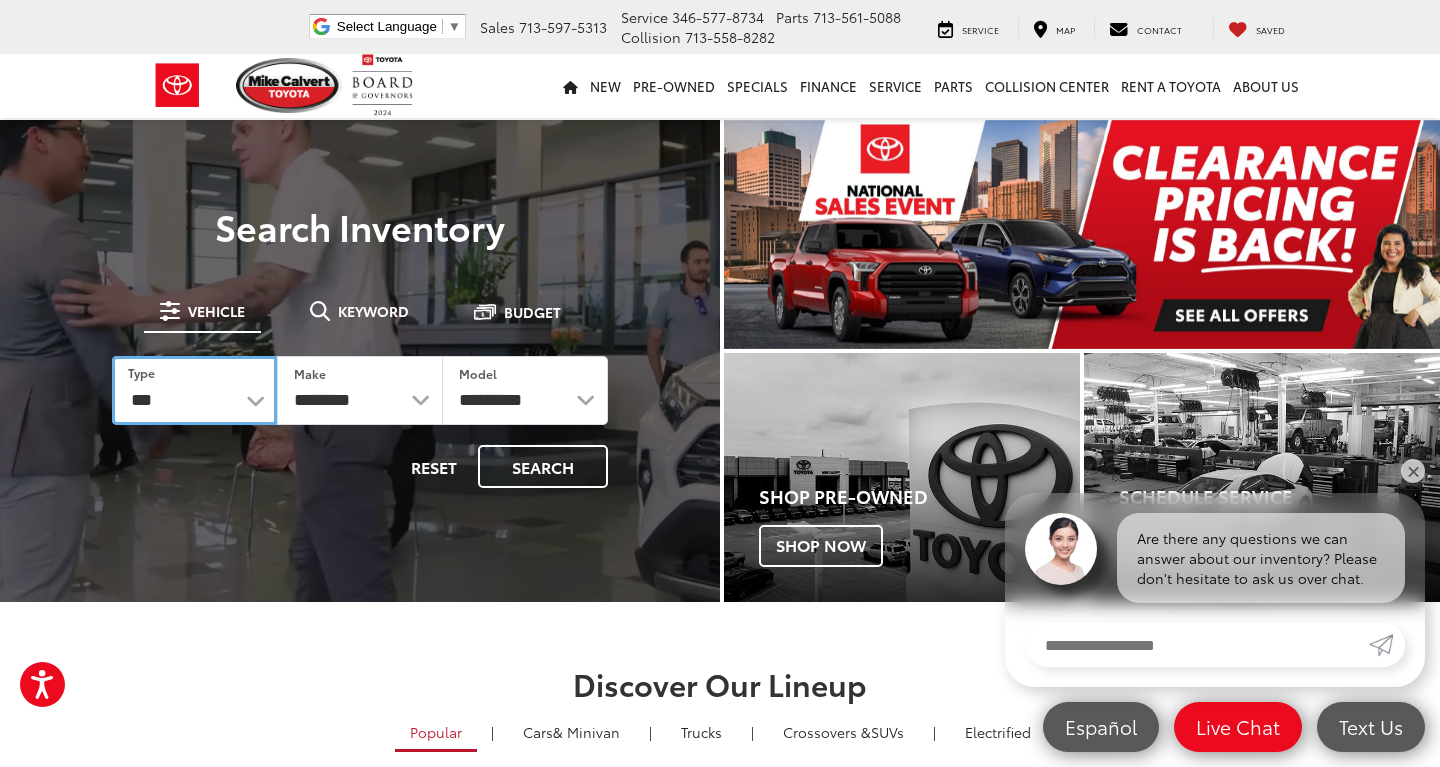 click on "***" at bounding box center [0, 0] 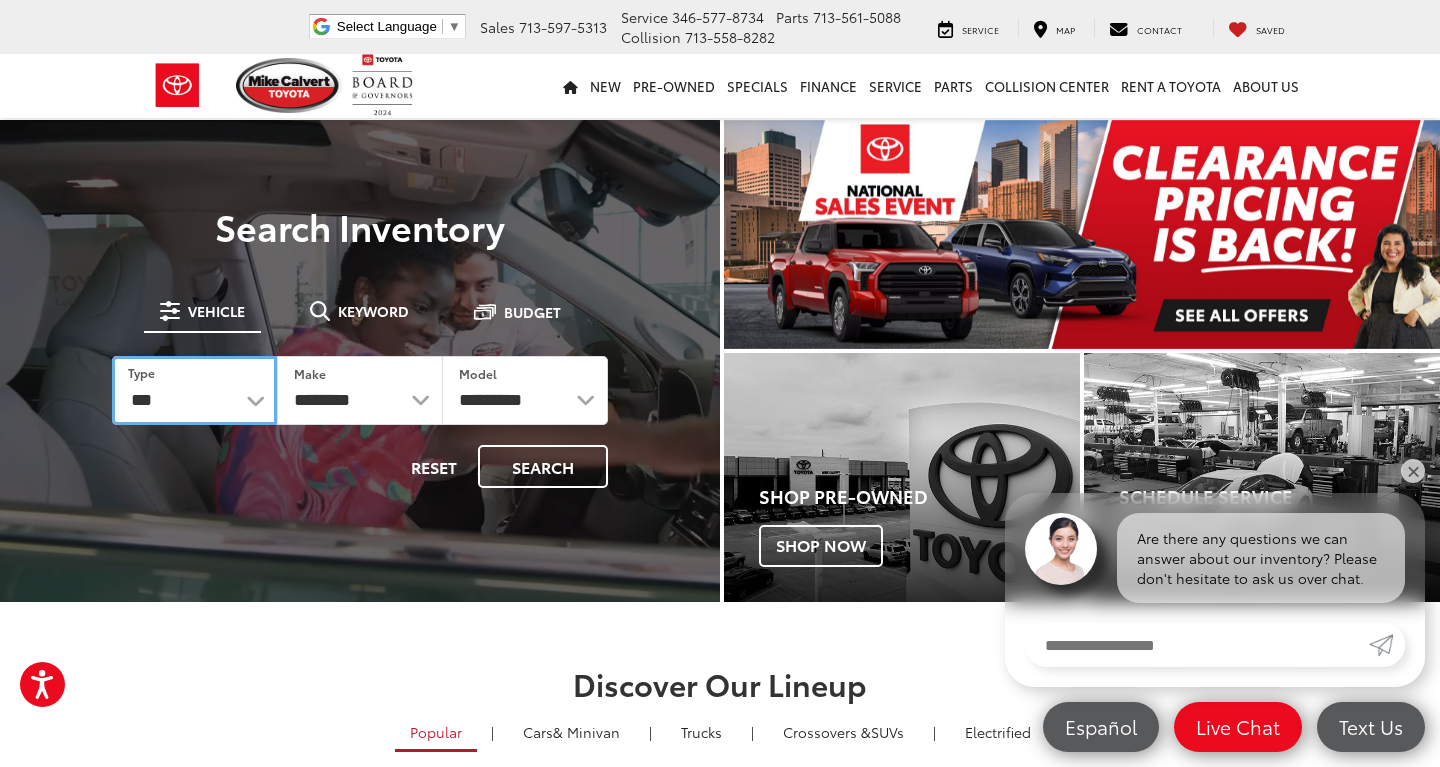 select 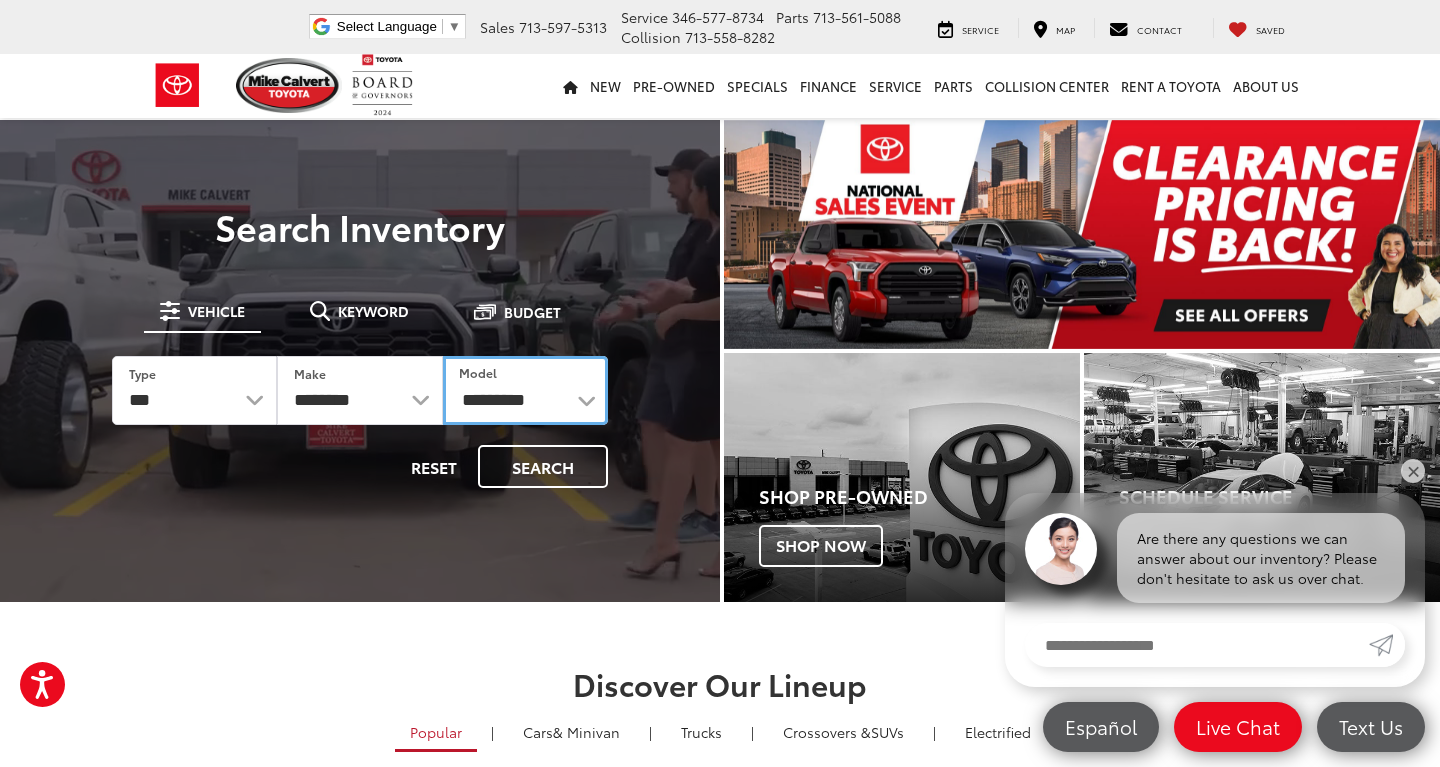click on "**********" at bounding box center (525, 390) 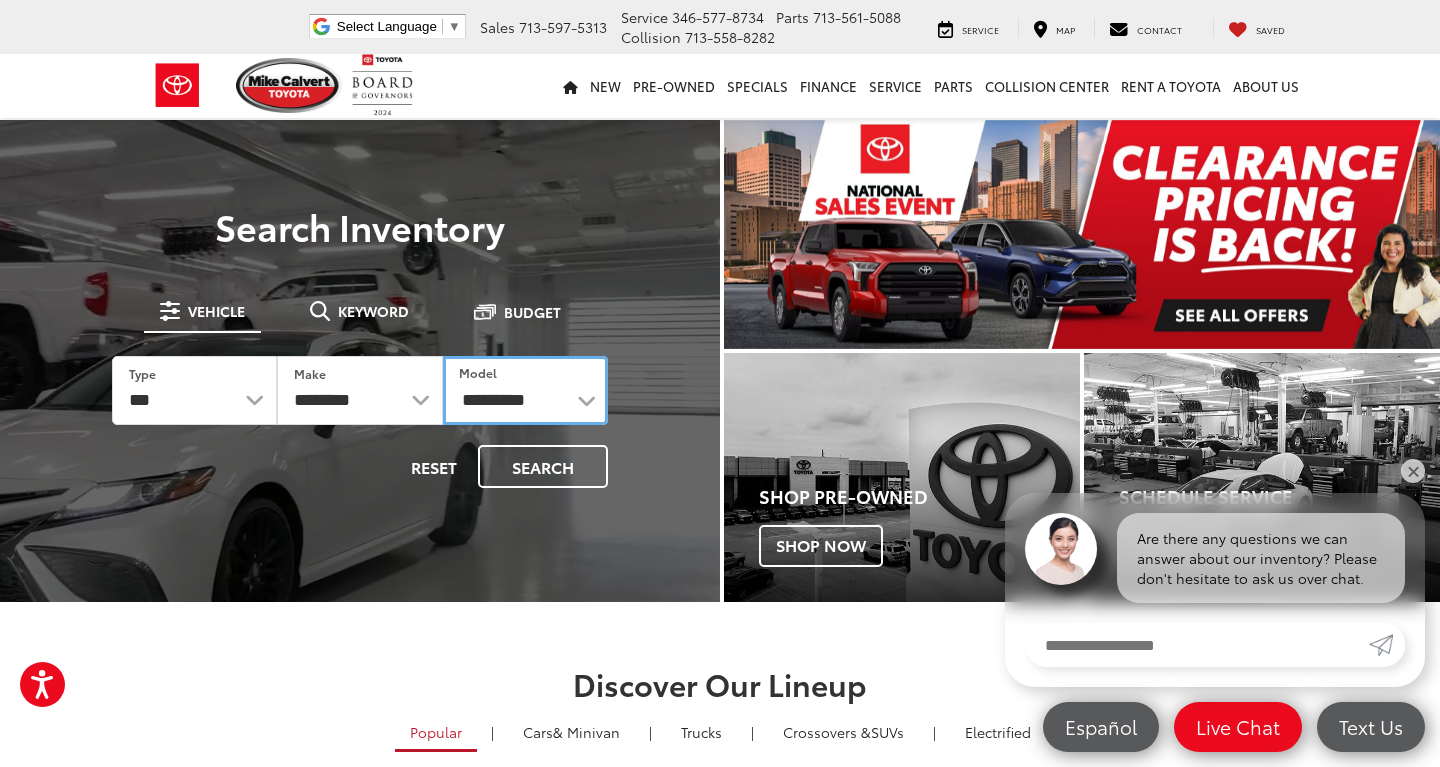 select on "*******" 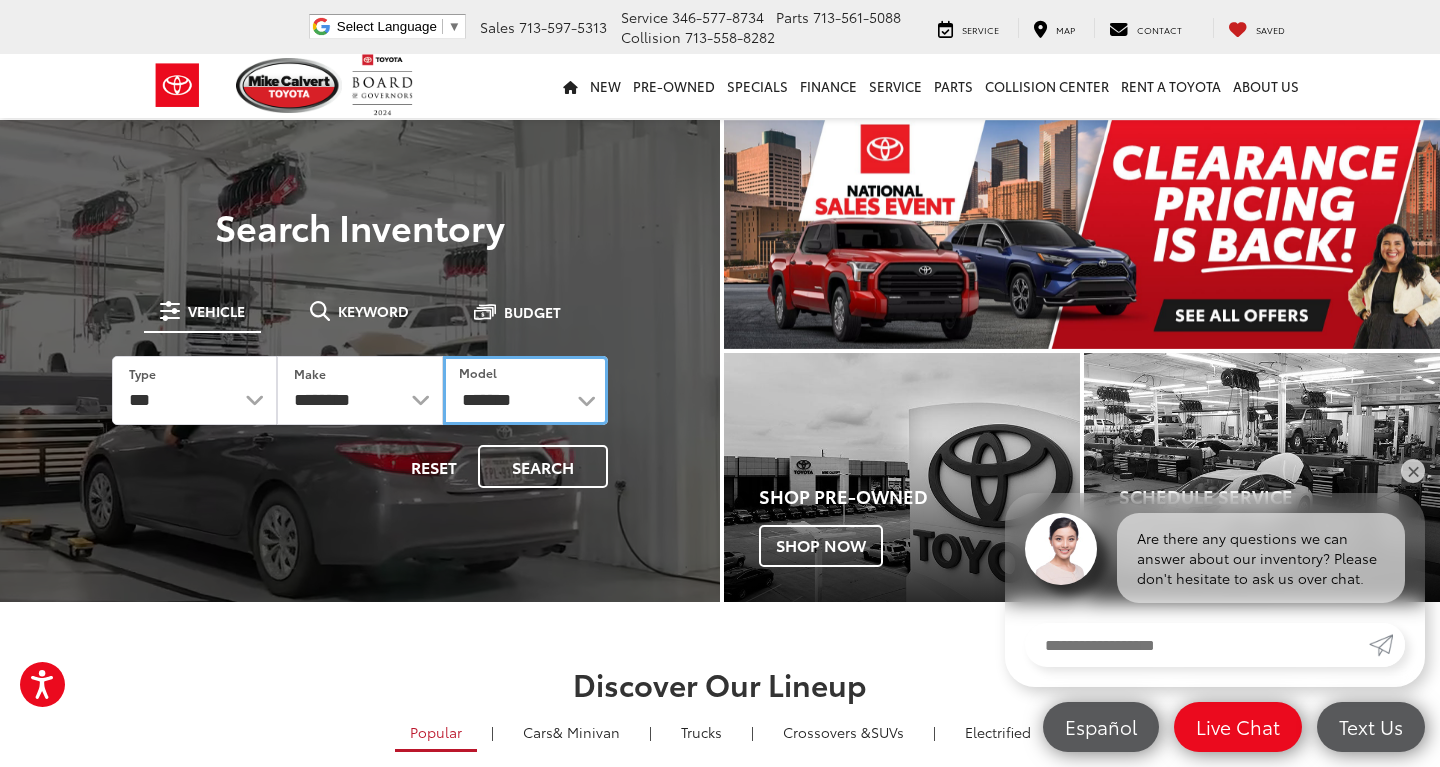 click on "*******" at bounding box center (0, 0) 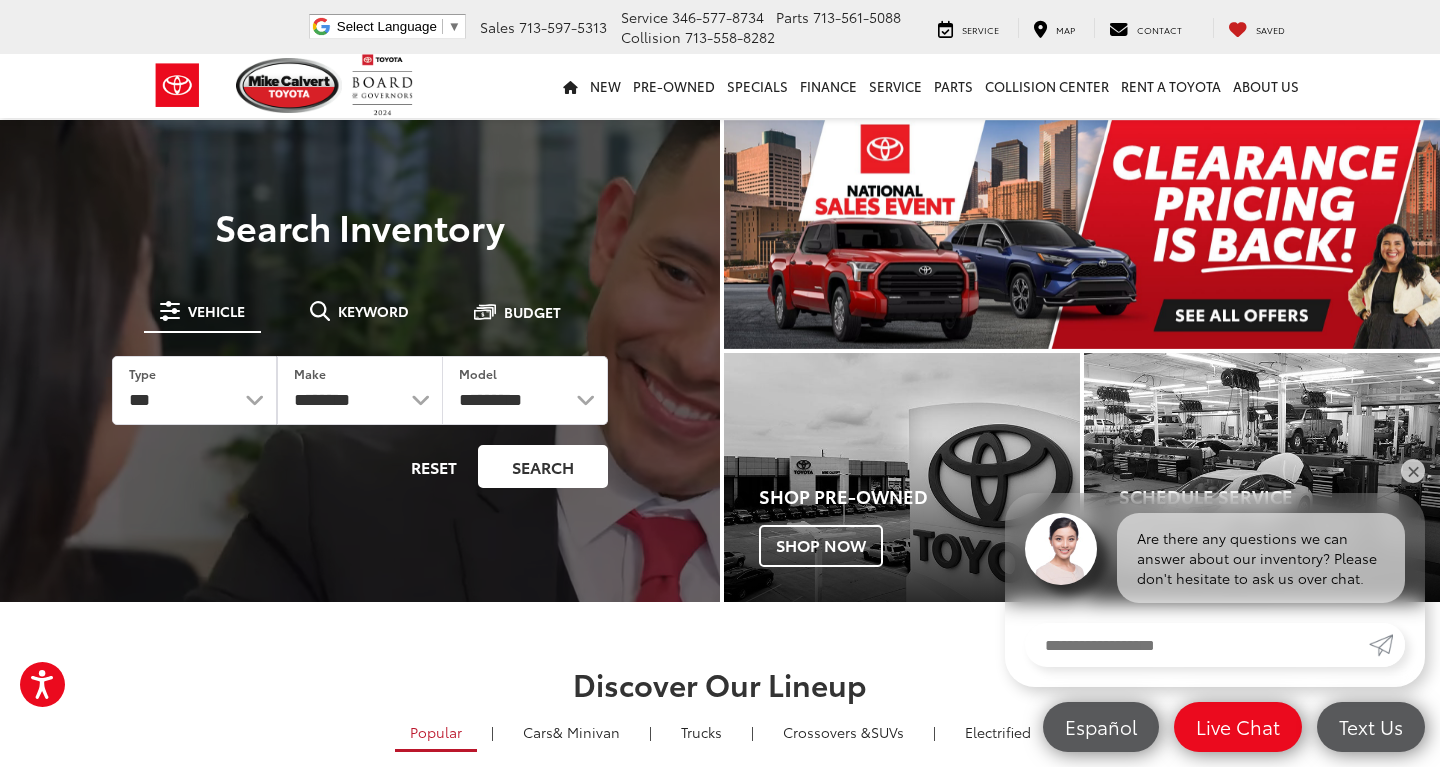 click on "Search" at bounding box center [543, 466] 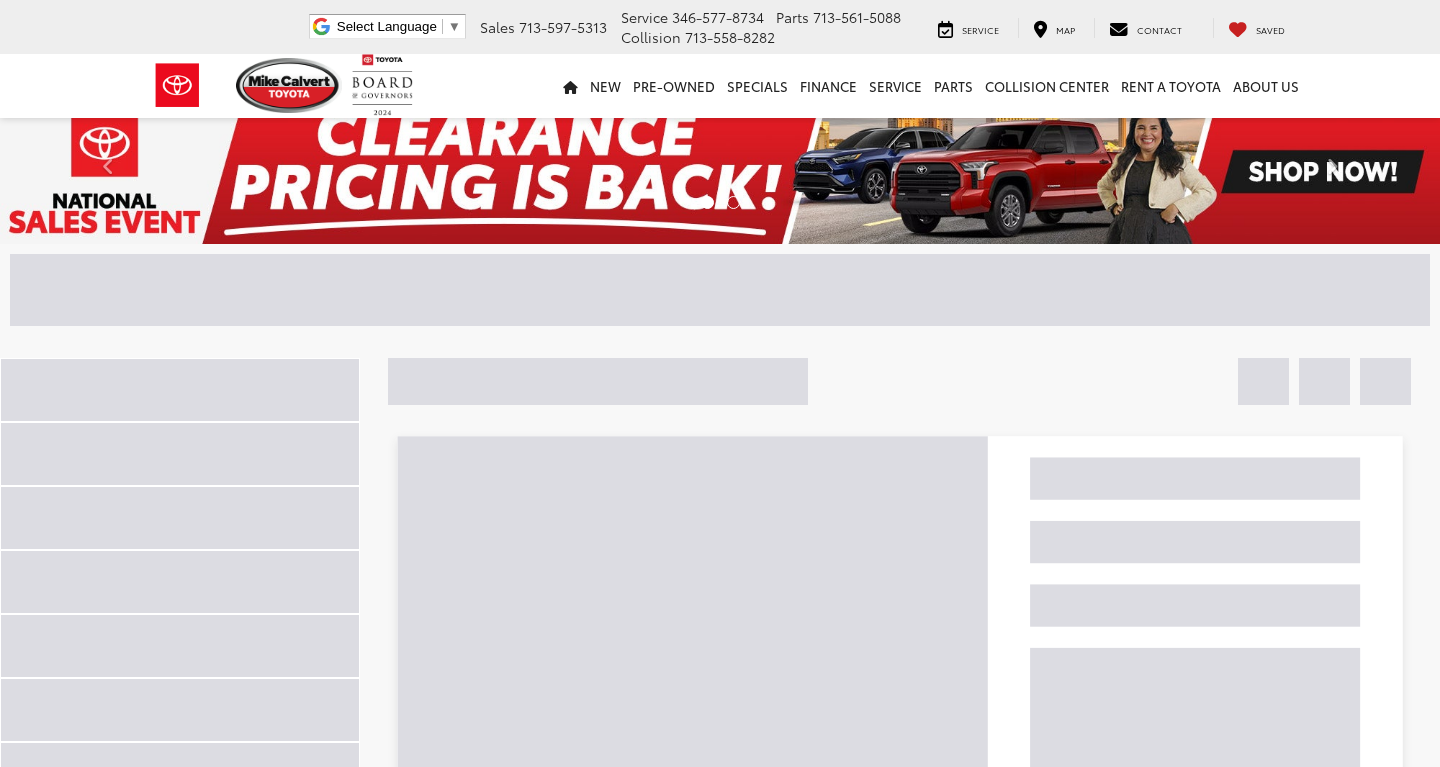 scroll, scrollTop: 0, scrollLeft: 0, axis: both 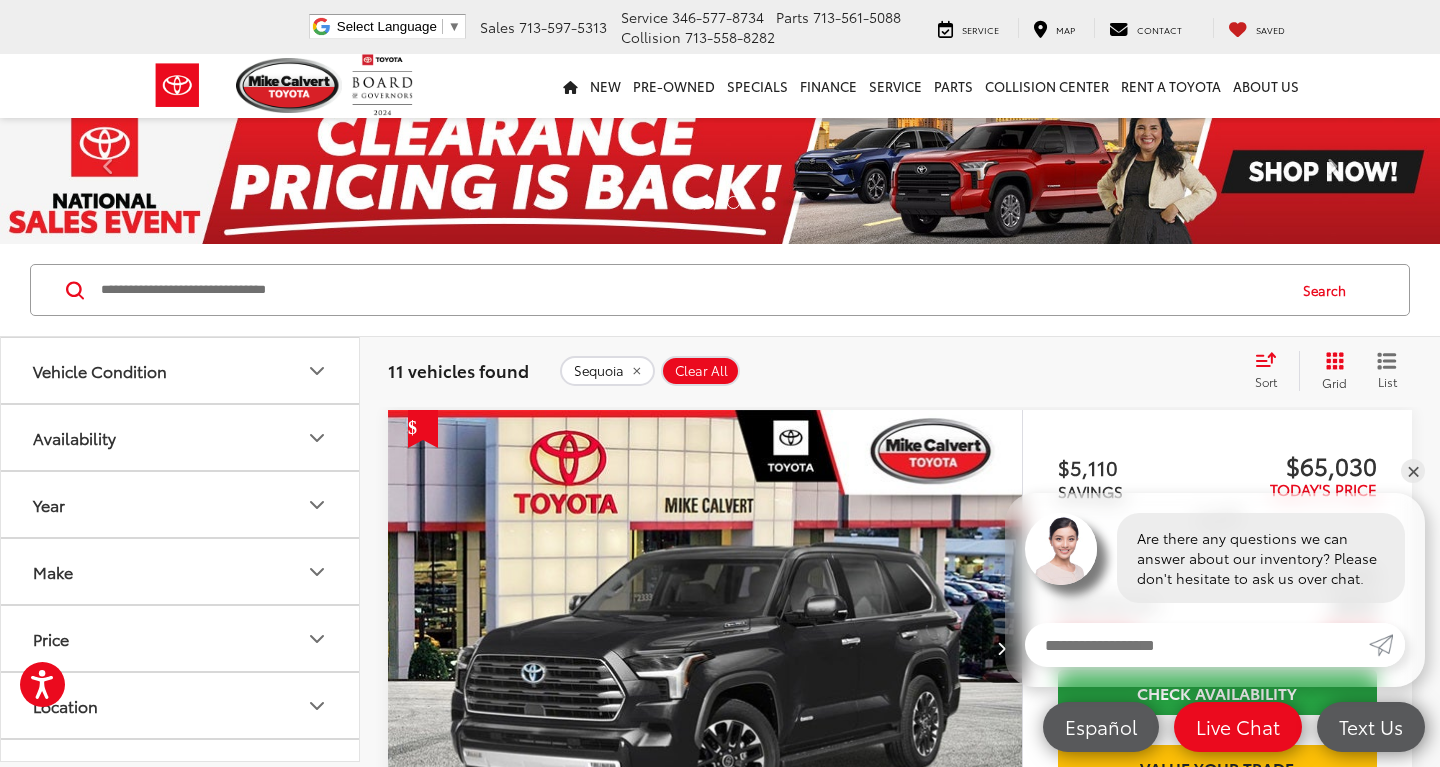 click on "✕" at bounding box center (1413, 471) 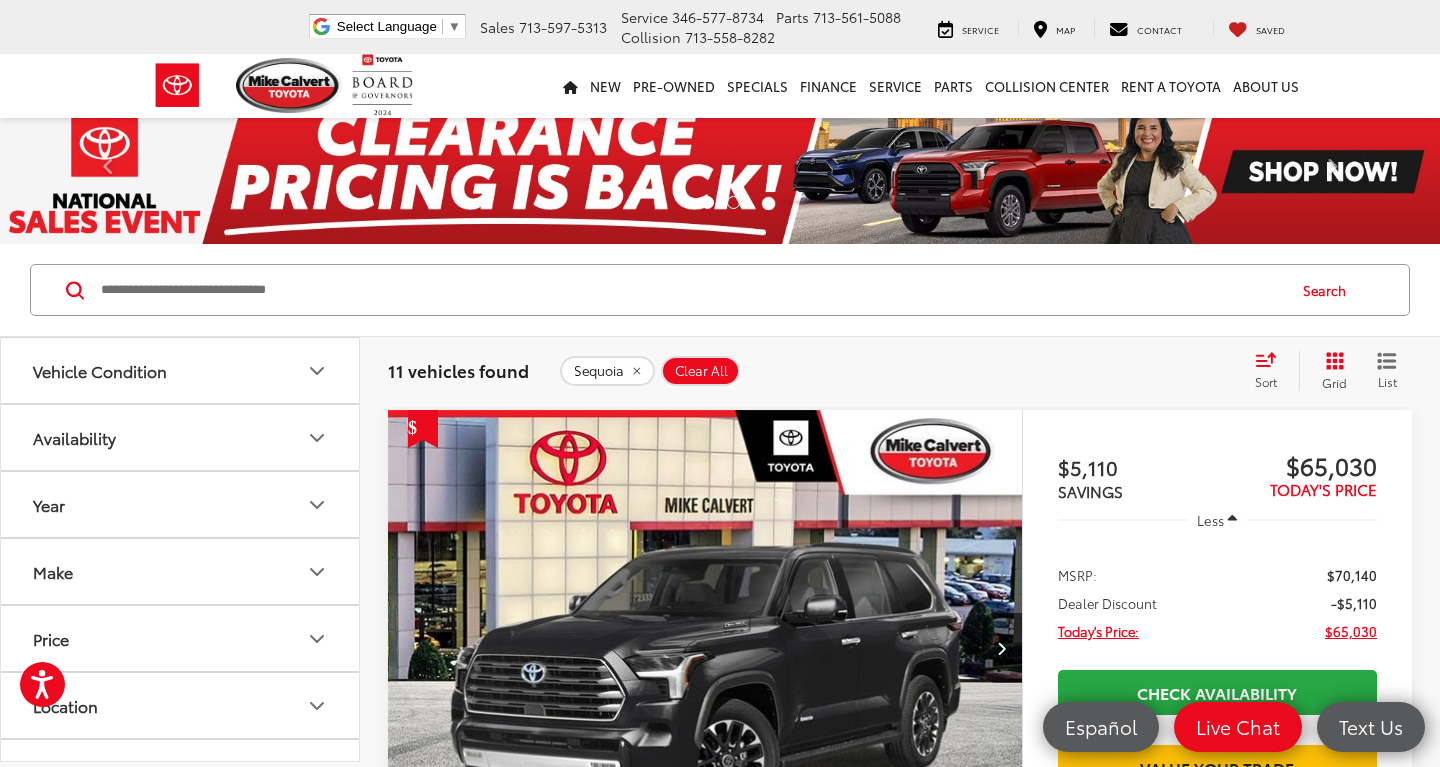 click on "Sort" at bounding box center [1266, 381] 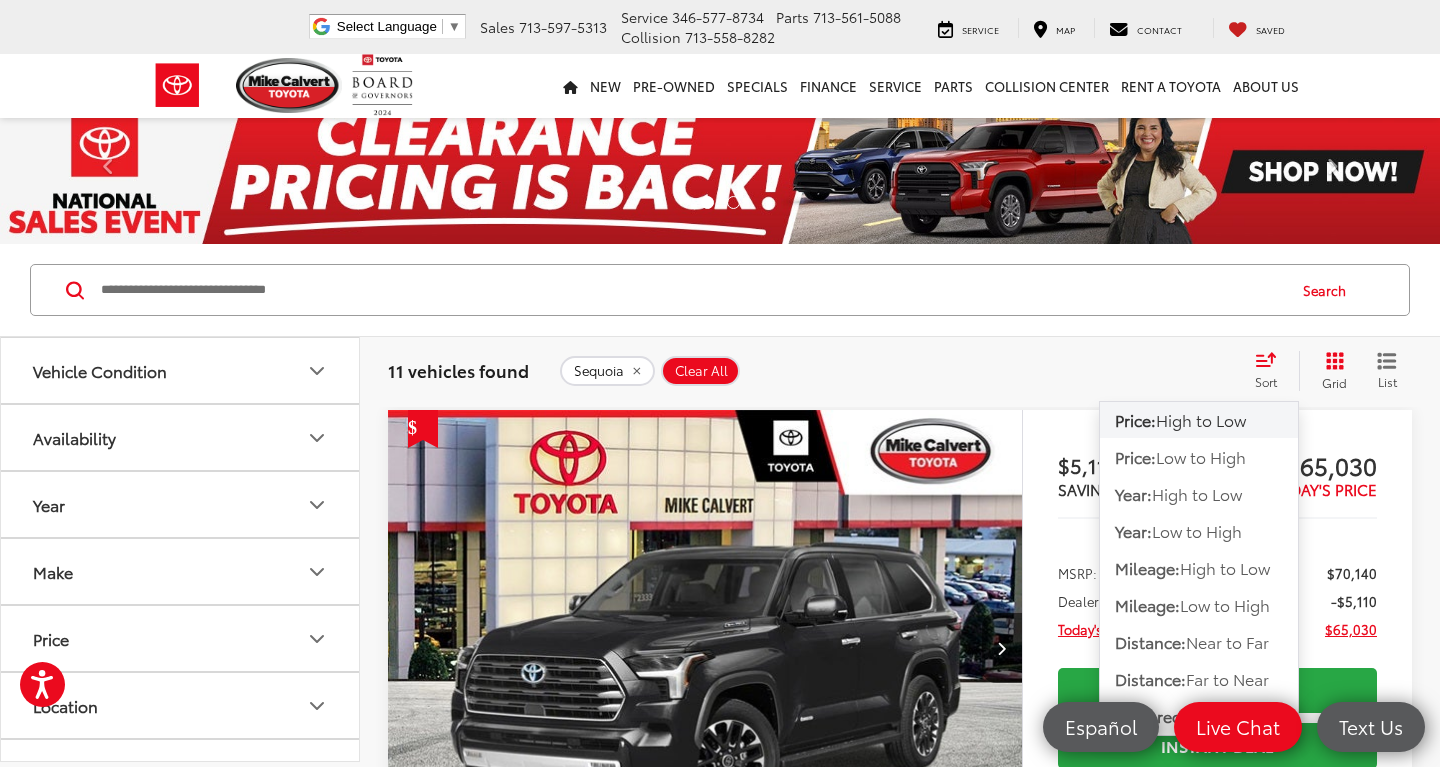 click on "High to Low" at bounding box center [1201, 419] 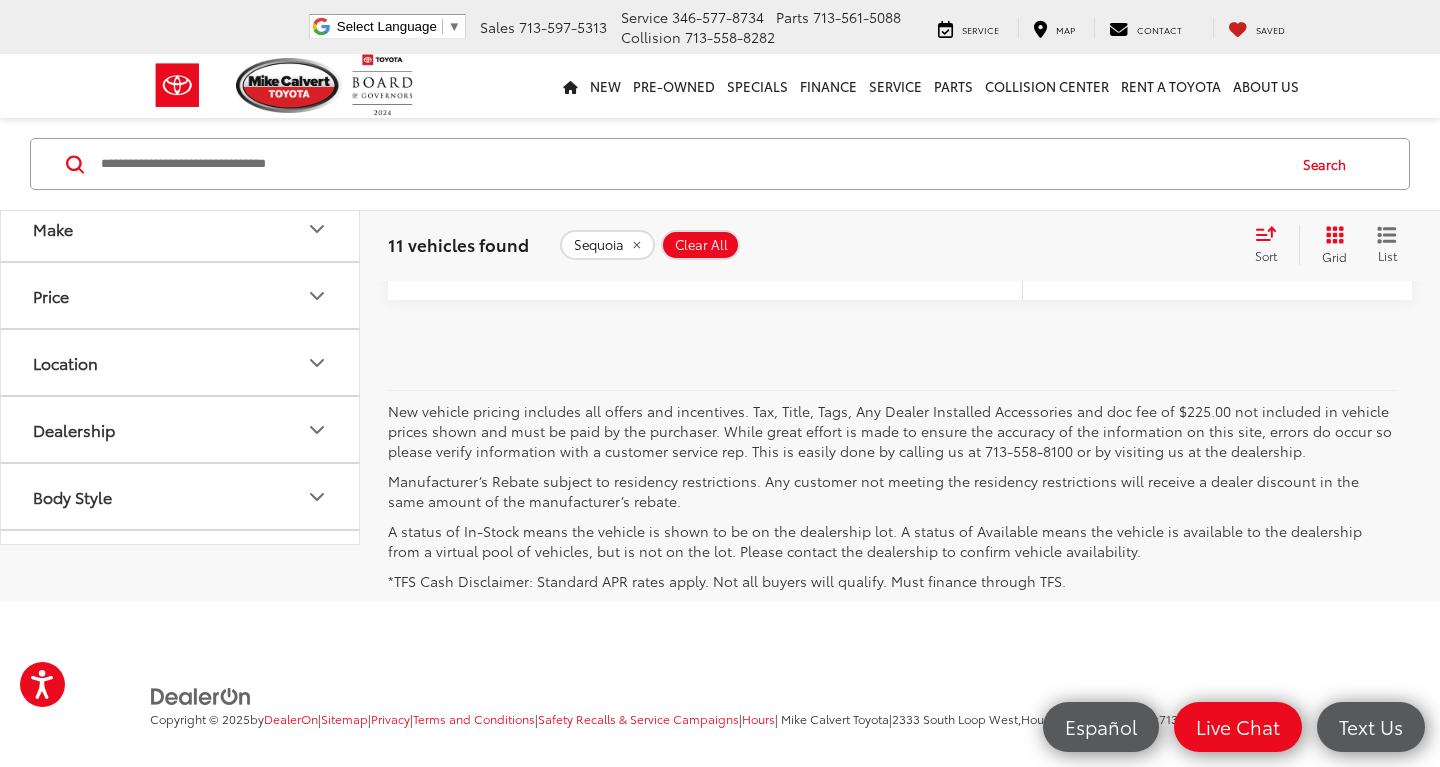 scroll, scrollTop: 8492, scrollLeft: 0, axis: vertical 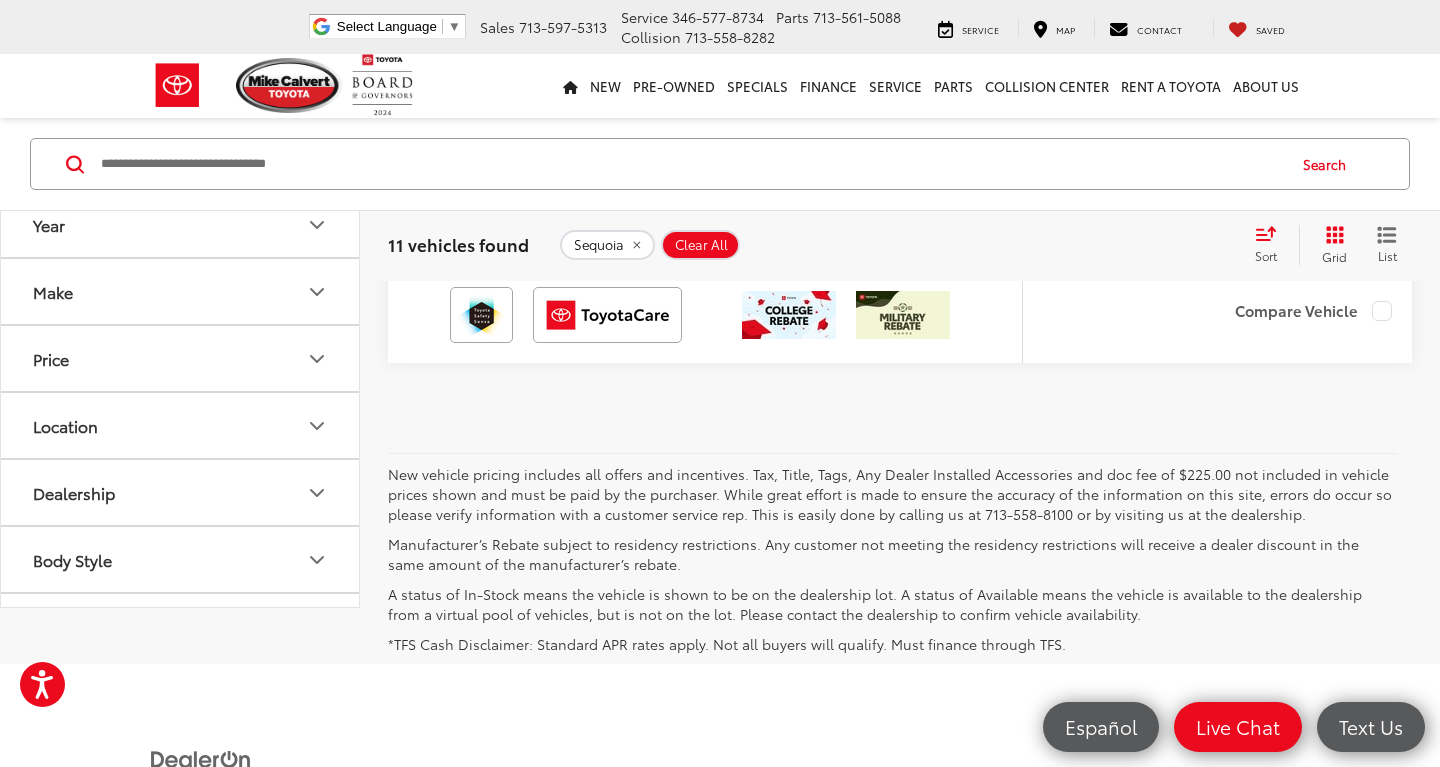 click at bounding box center (289, 85) 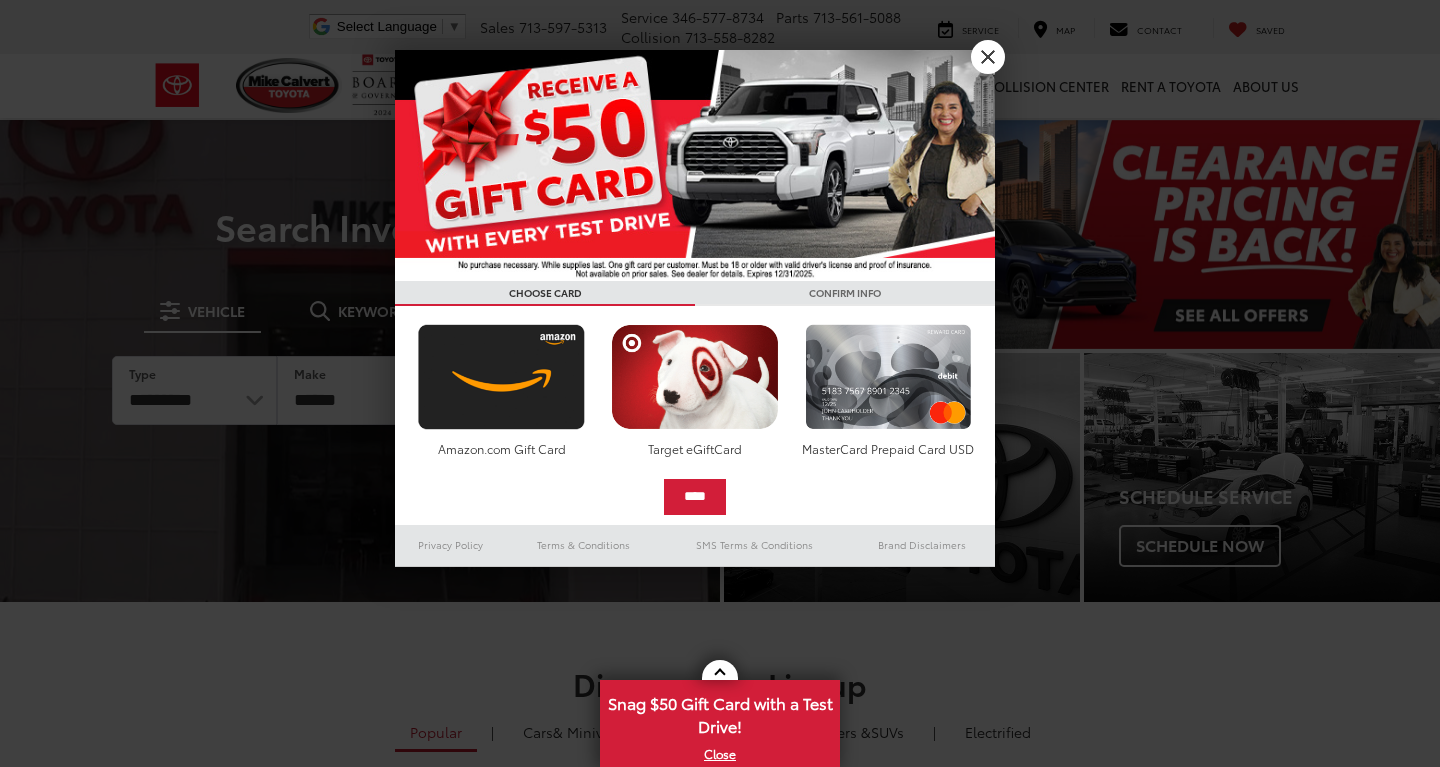 select on "********" 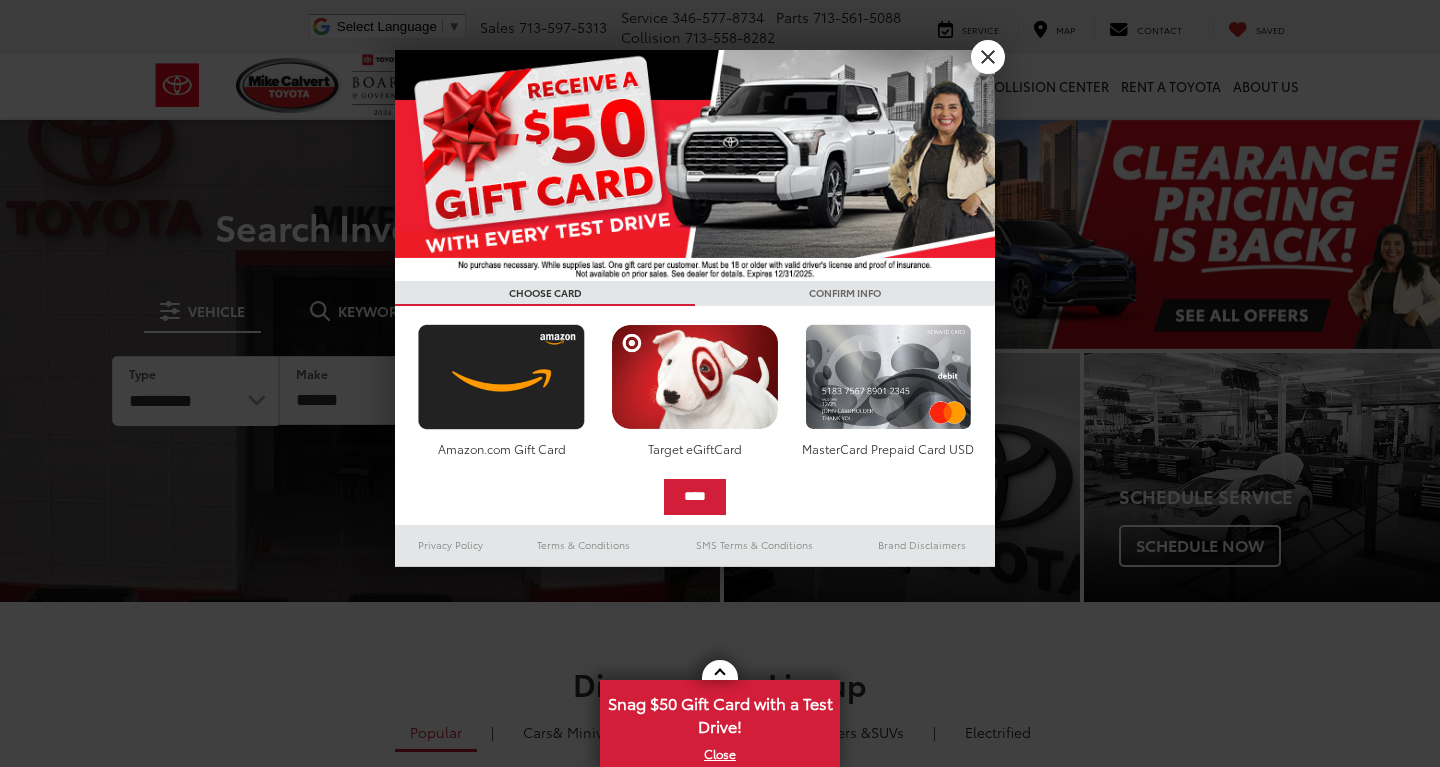 scroll, scrollTop: 0, scrollLeft: 0, axis: both 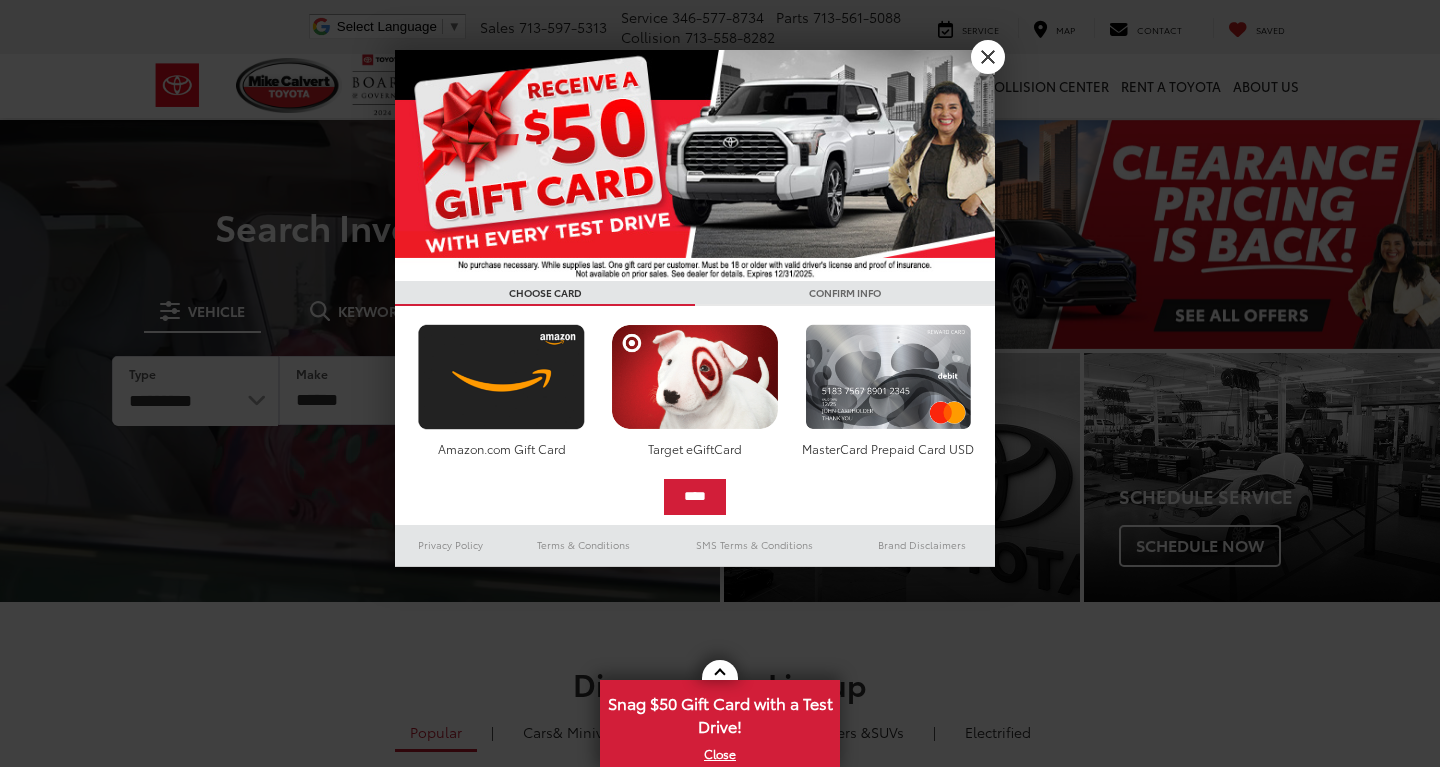 click on "X" at bounding box center [988, 57] 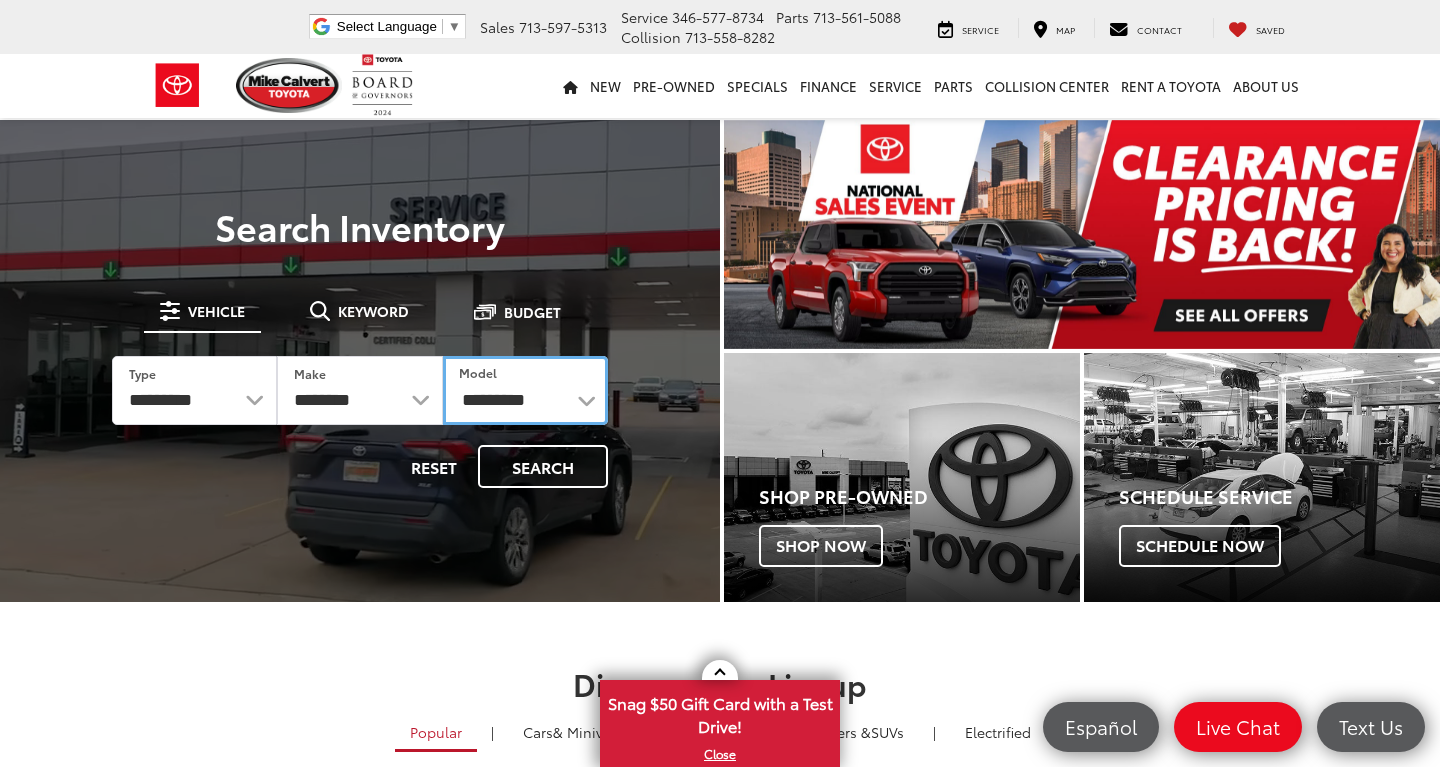 click on "**********" at bounding box center (525, 390) 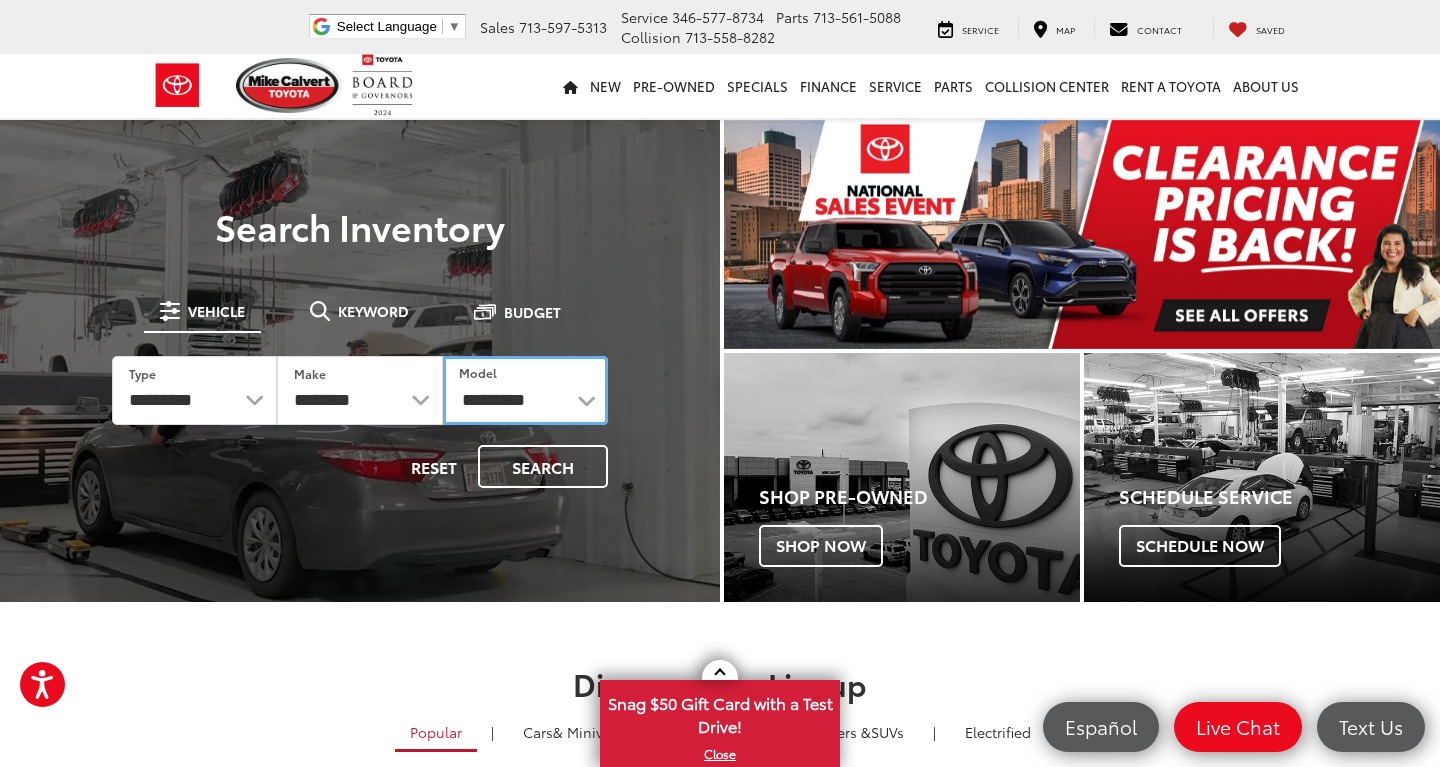 select on "******" 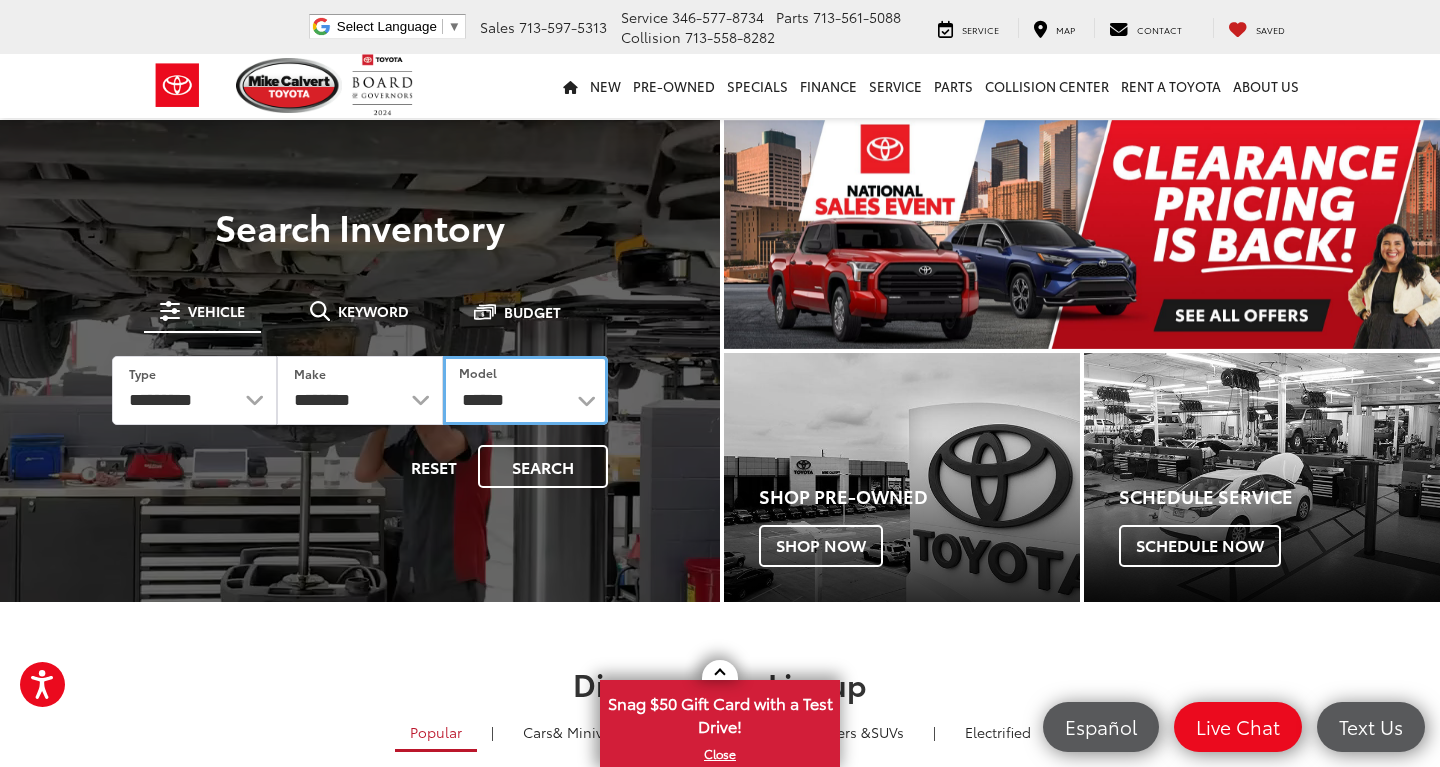 click on "******" at bounding box center (0, 0) 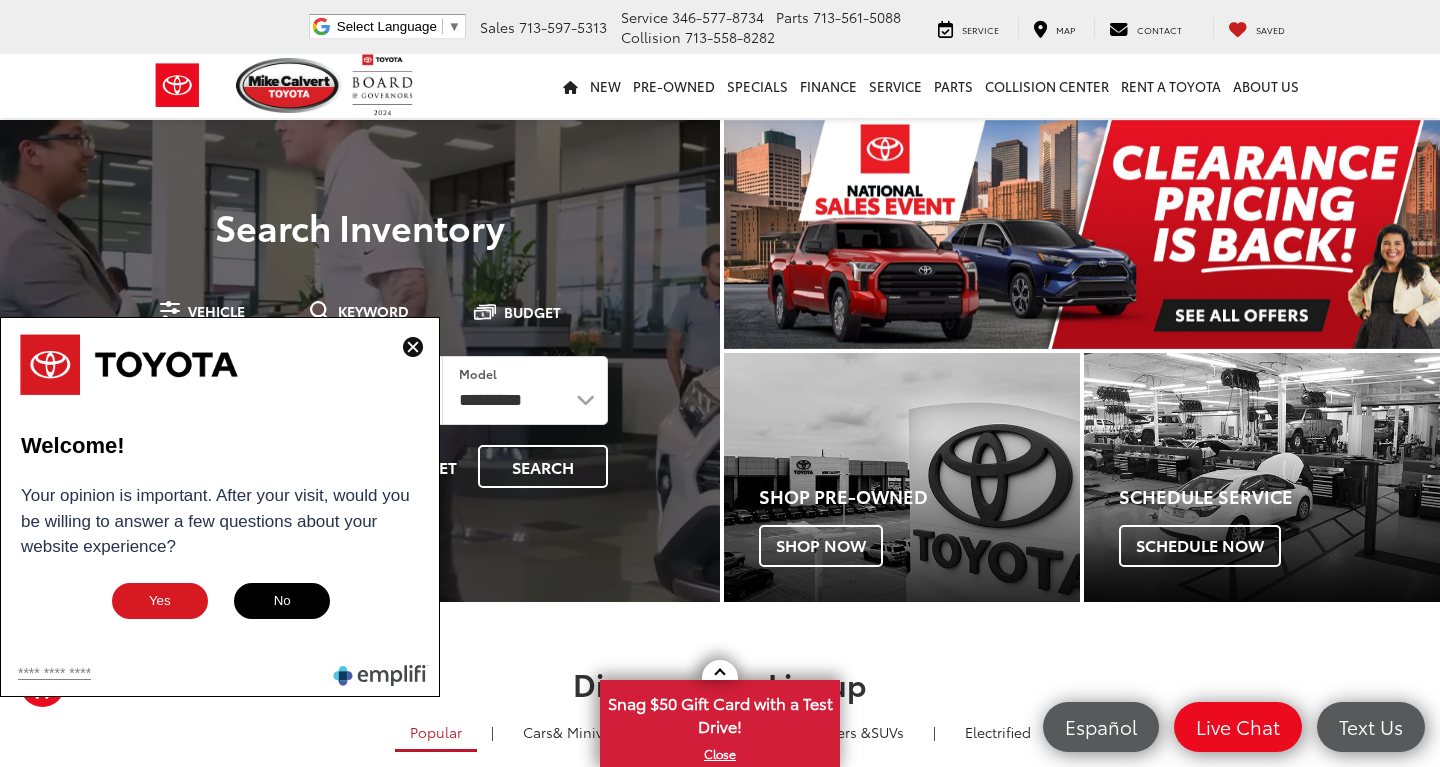 click at bounding box center (413, 347) 